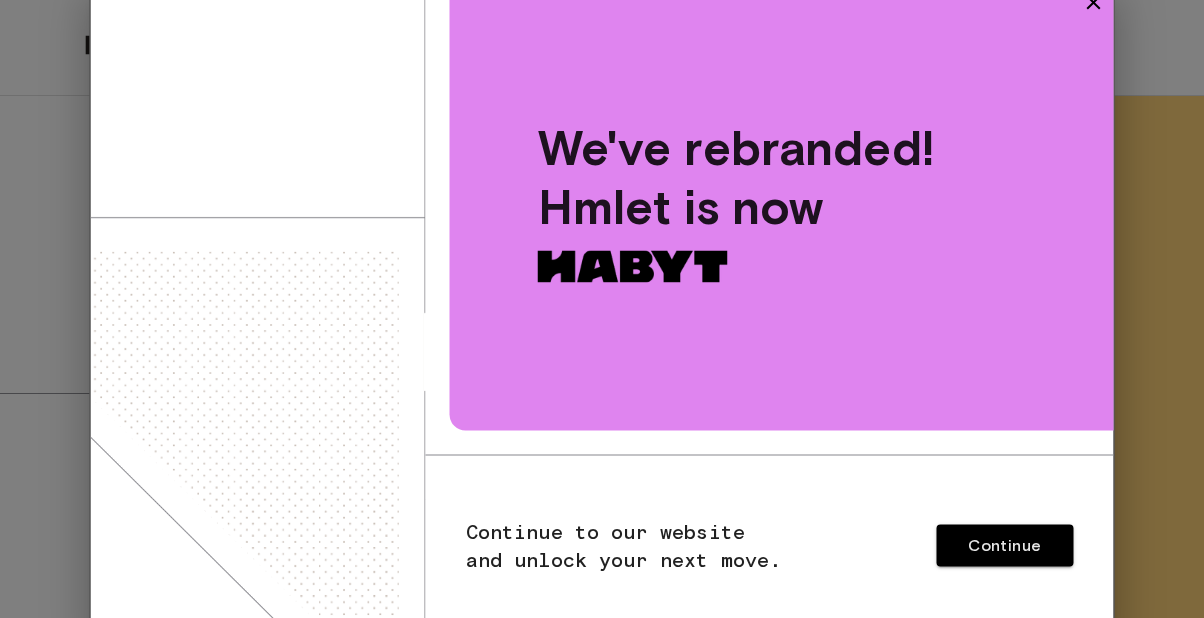 scroll, scrollTop: 0, scrollLeft: 0, axis: both 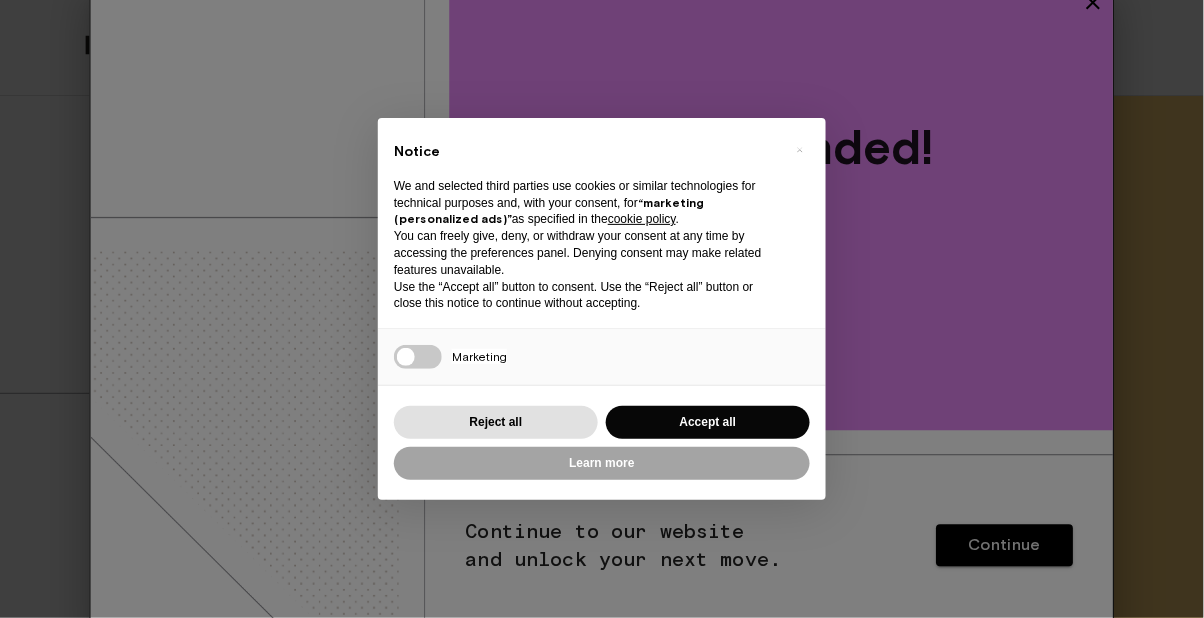 click on "Accept all" at bounding box center [708, 422] 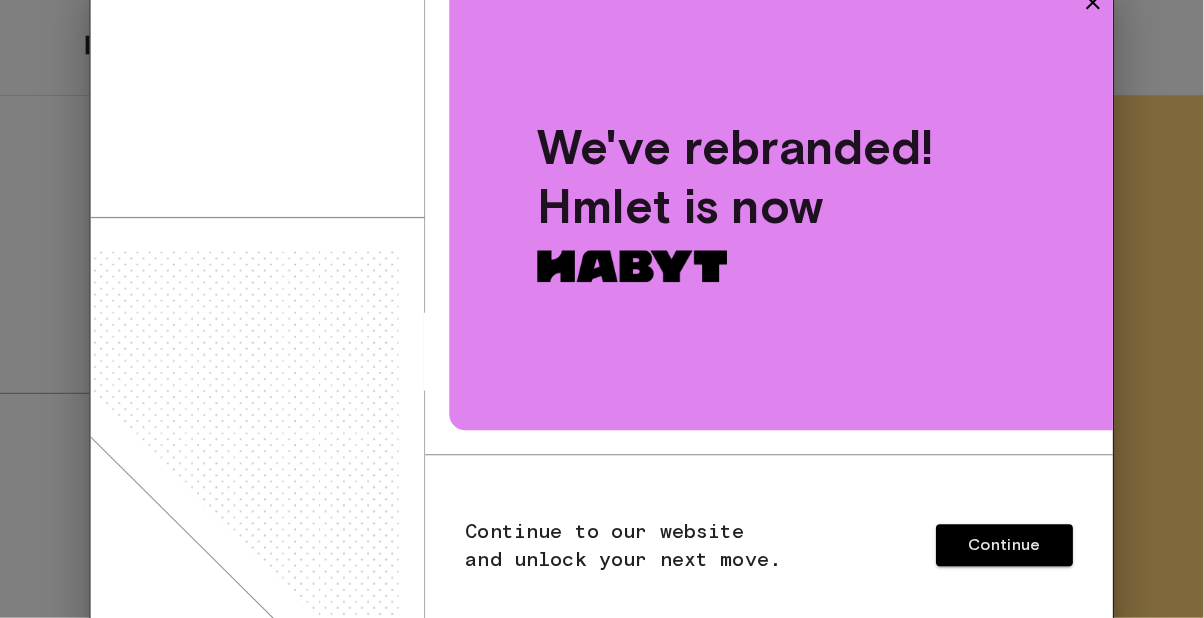 scroll, scrollTop: 0, scrollLeft: 0, axis: both 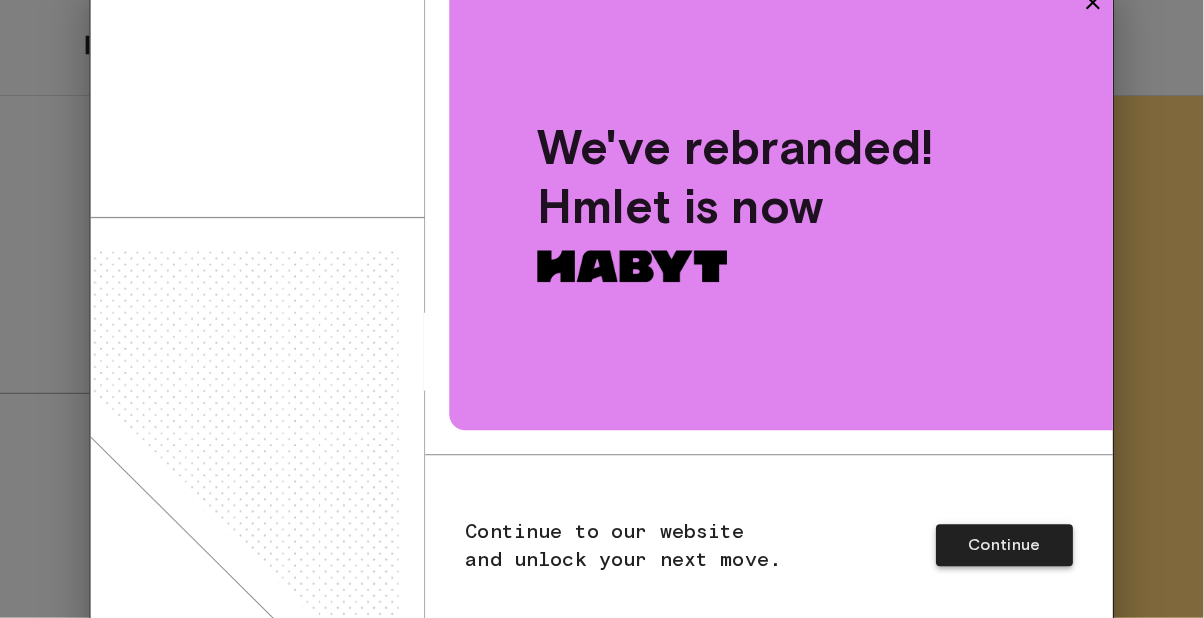click on "Continue" at bounding box center (1004, 546) 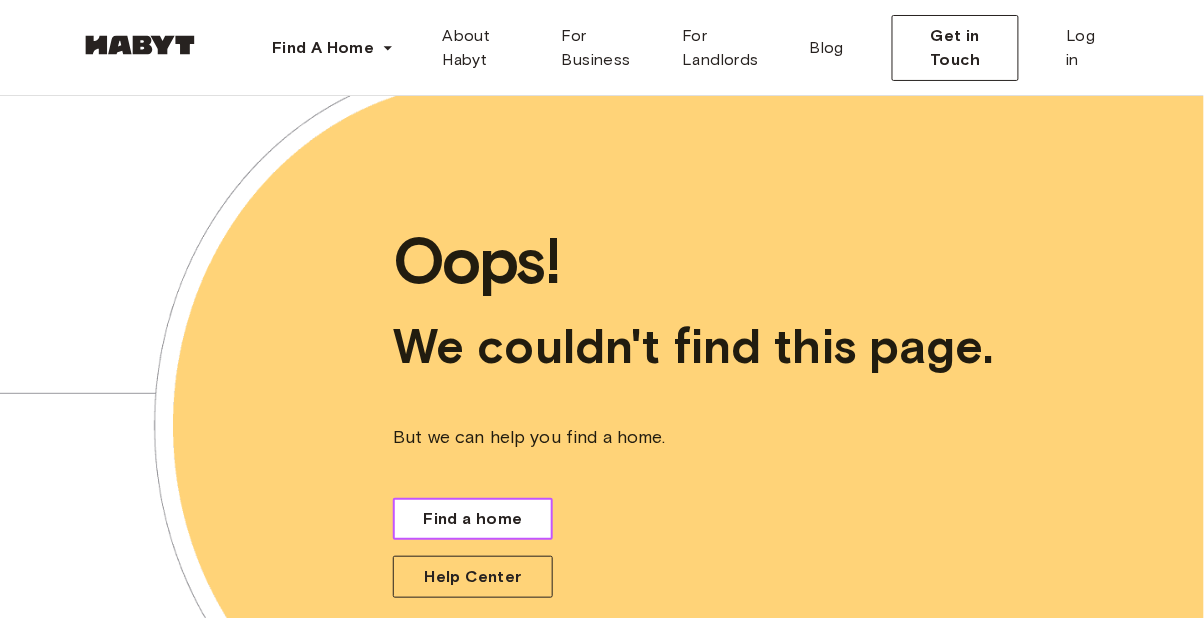 click on "Find a home" at bounding box center (473, 519) 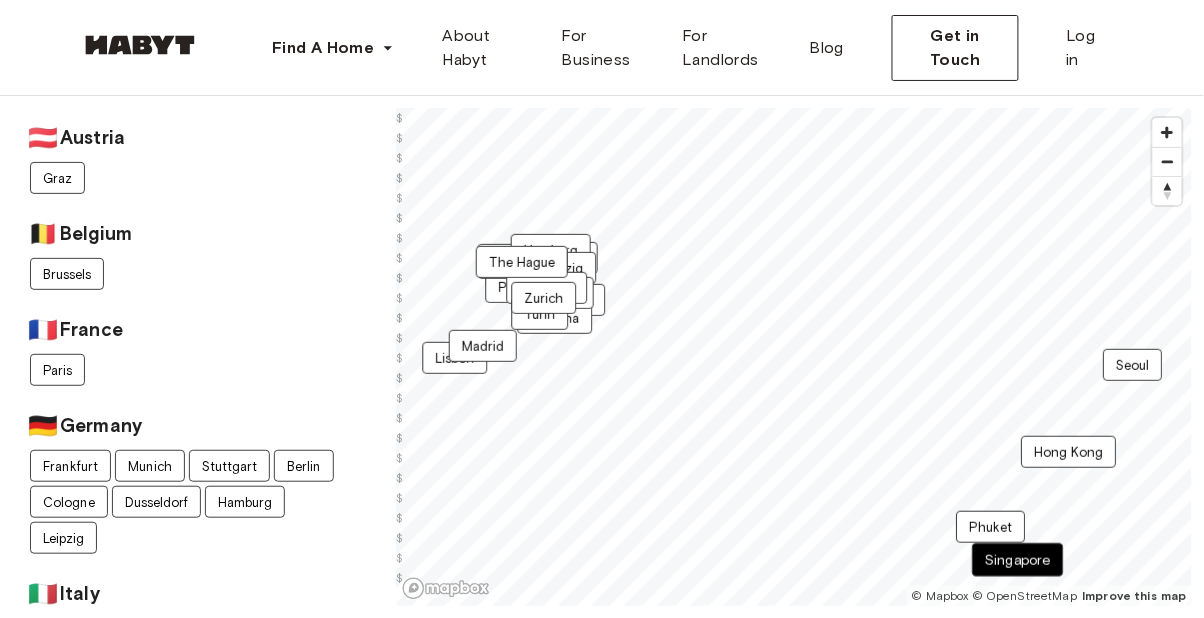 click on "Singapore" at bounding box center (1017, 560) 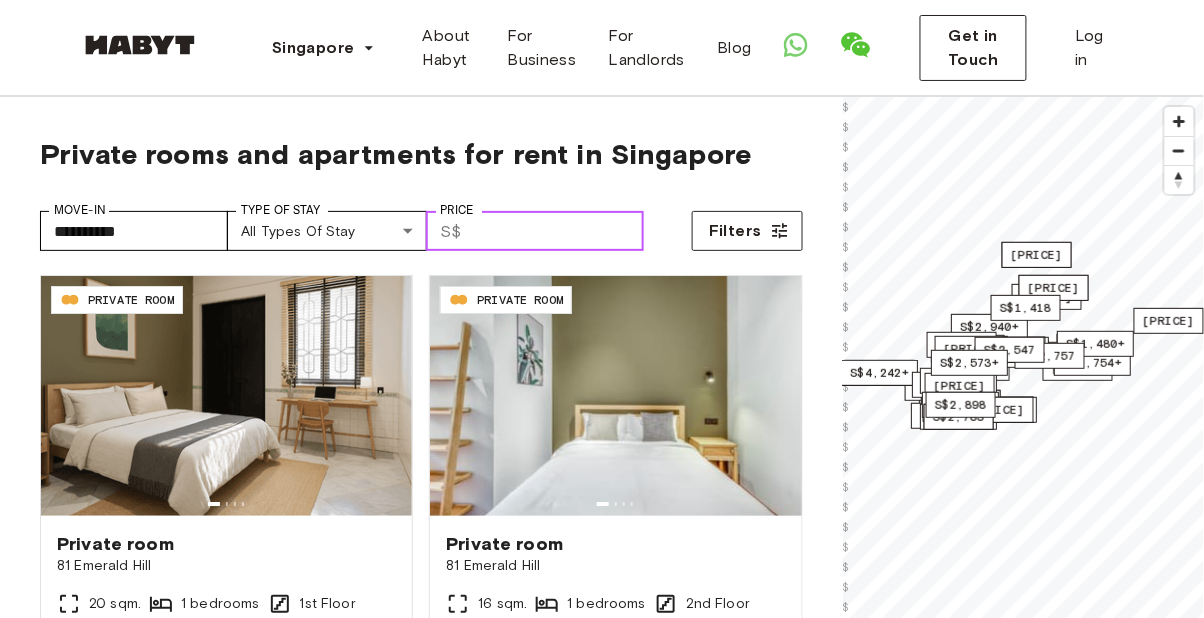 click on "Price" at bounding box center [557, 231] 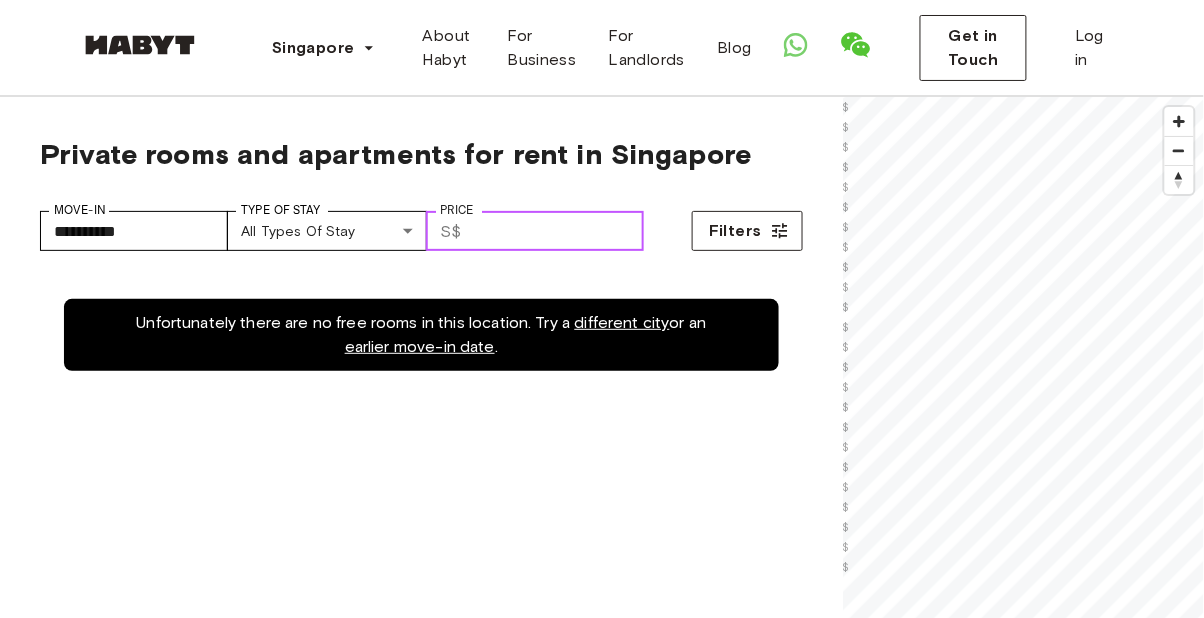 type on "**" 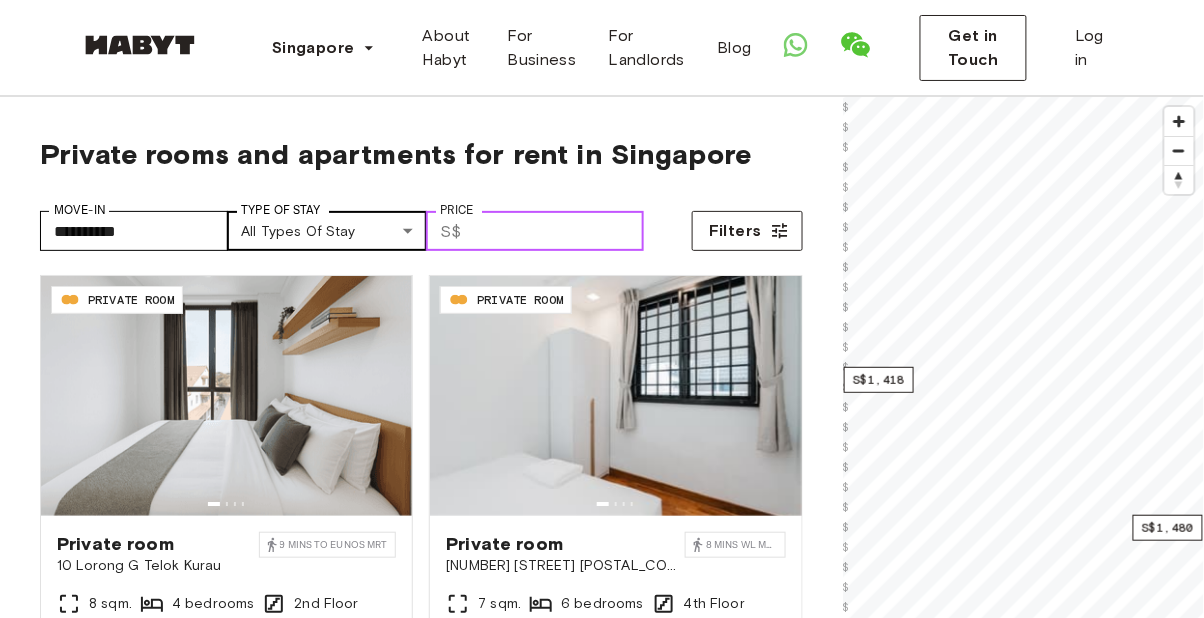type on "****" 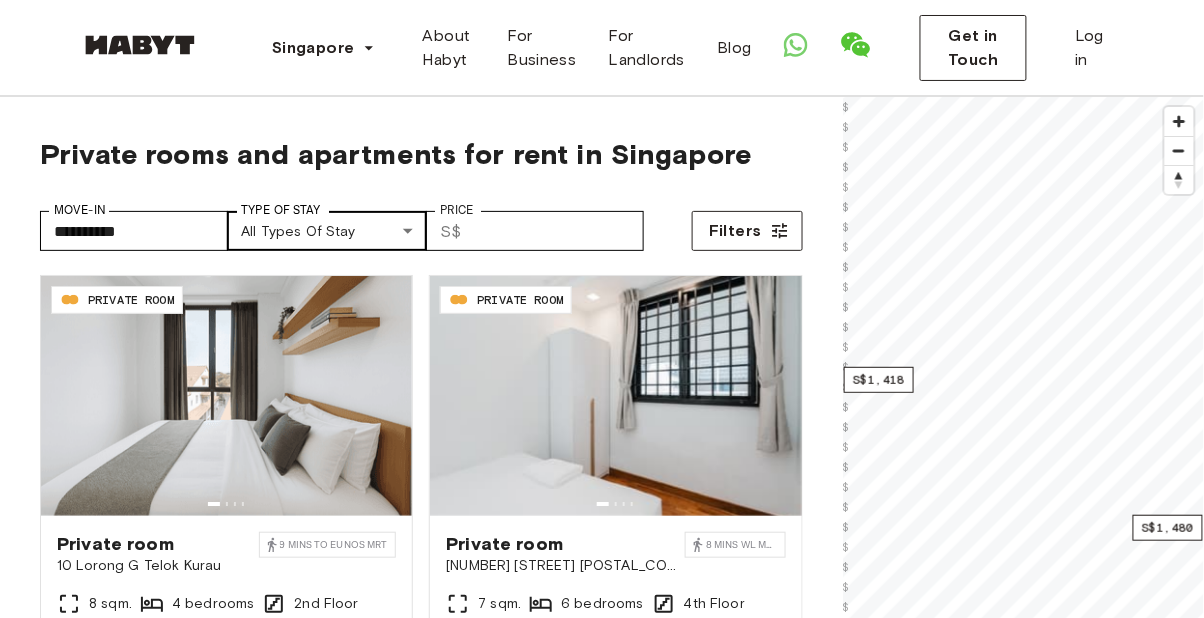 click on "Singapore Europe Amsterdam Berlin Frankfurt Hamburg Lisbon Madrid Milan Modena Paris Turin Munich Rotterdam Stuttgart Dusseldorf Cologne Zurich The Hague Graz Brussels Leipzig Asia Hong Kong Singapore Seoul Phuket Tokyo About Habyt For Business For Landlords Blog Get in Touch Log in Private rooms and apartments for rent in Singapore Move-In [ID] Move-In Type of Stay All types of stay Type of Stay Price ​​ [PRICE] Price Filters [ID] PRIVATE ROOM Private room [NUMBER] [STREET] [NUMBER] mins to [STATION] MRT [SQM] sqm. [BEDROOM_COUNT] bedrooms [FLOOR] Floor From [DATE] [CURRENCY] [PRICE] from [CURRENCY] [PRICE] monthly" at bounding box center [602, 2358] 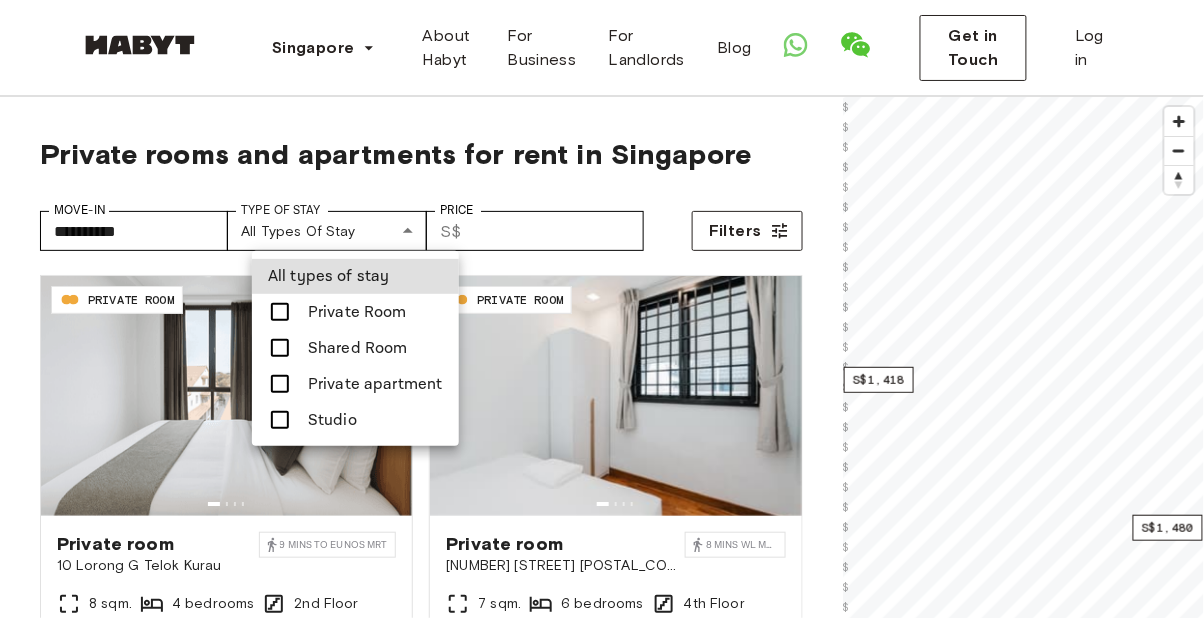 click at bounding box center [280, 312] 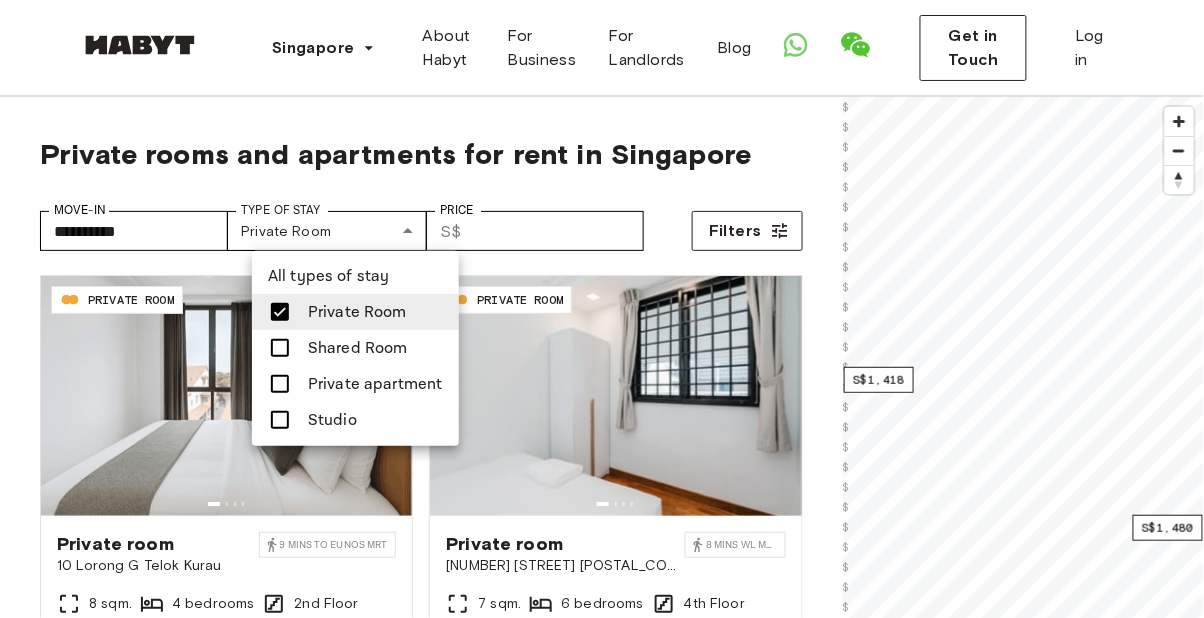 click at bounding box center [602, 309] 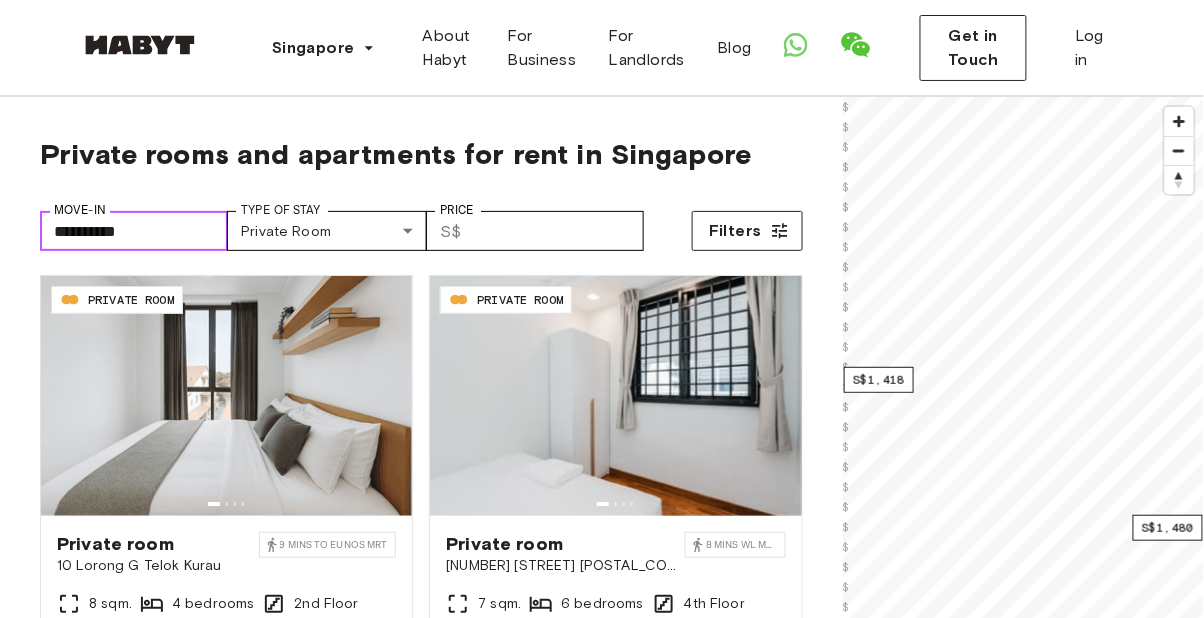 click on "**********" at bounding box center [134, 231] 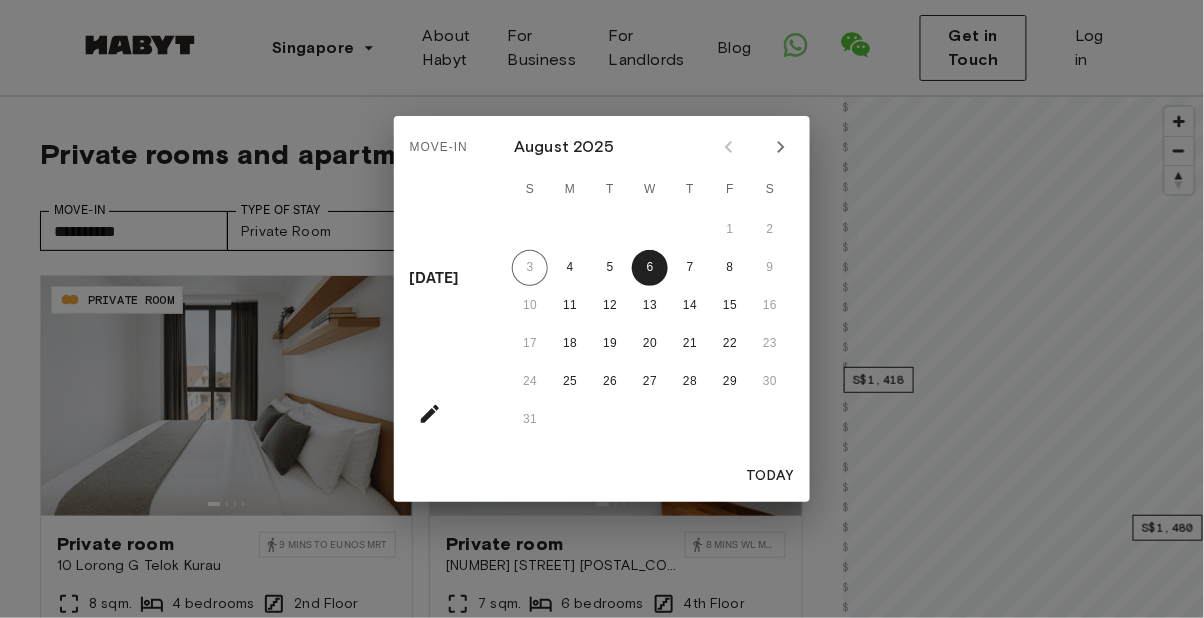 click 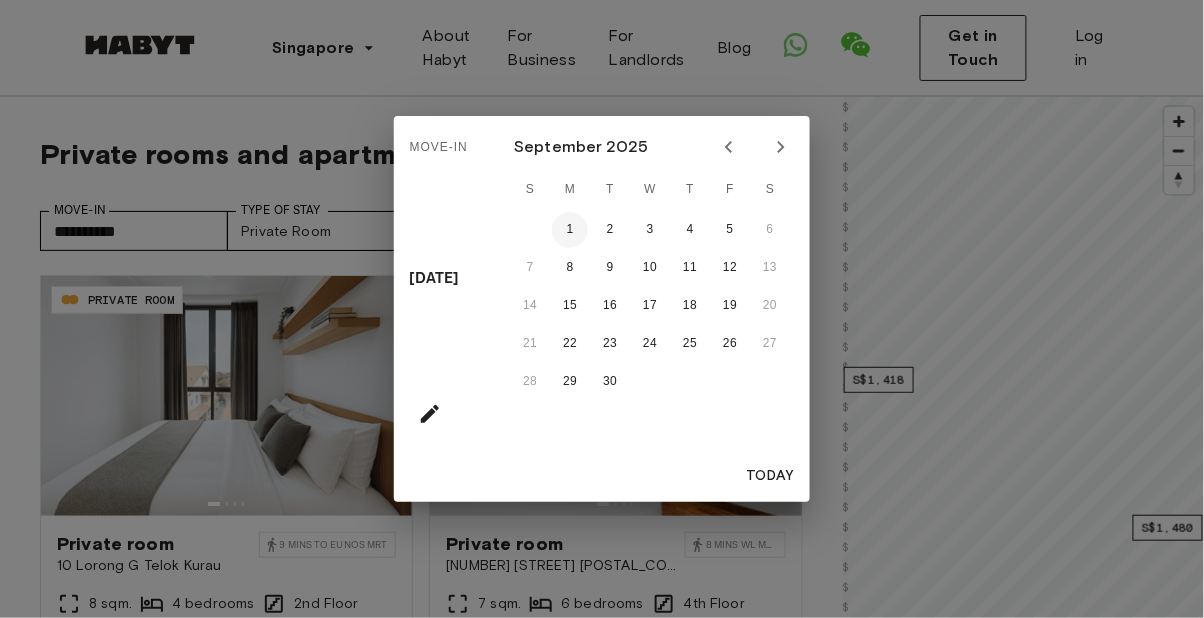 click on "1" at bounding box center (570, 230) 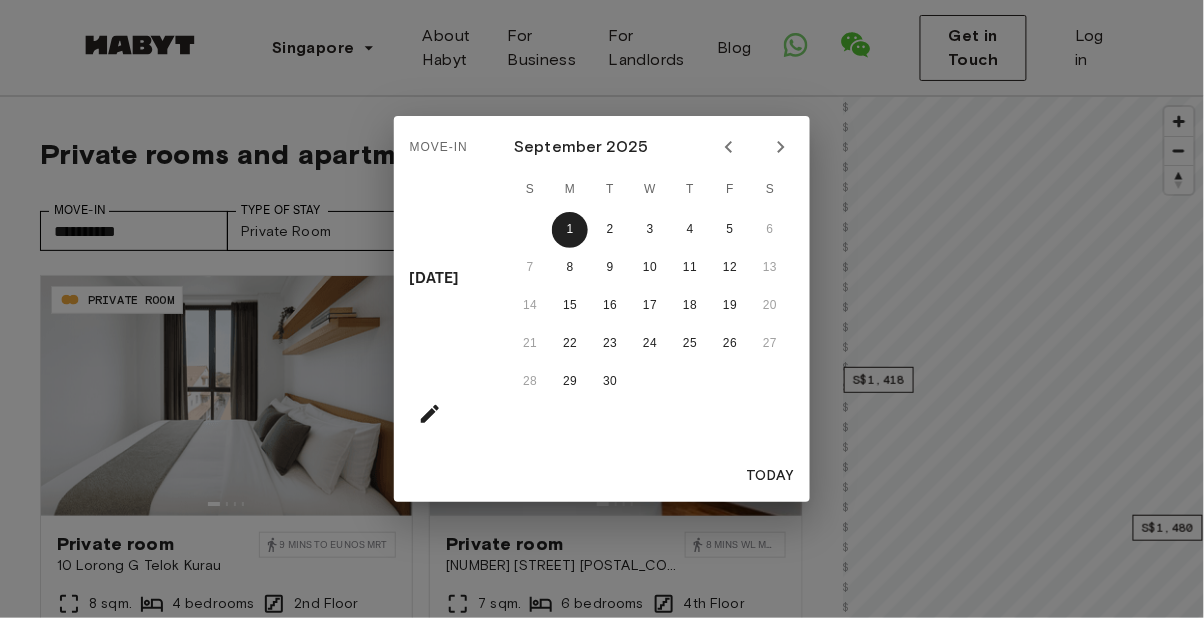click on "Move-In [DATE] [MONTH] [YEAR] S M T W T F S 1 2 3 4 5 6 7 8 9 10 11 12 13 14 15 16 17 18 19 20 21 22 23 24 25 26 27 28 29 30 Today" at bounding box center [602, 309] 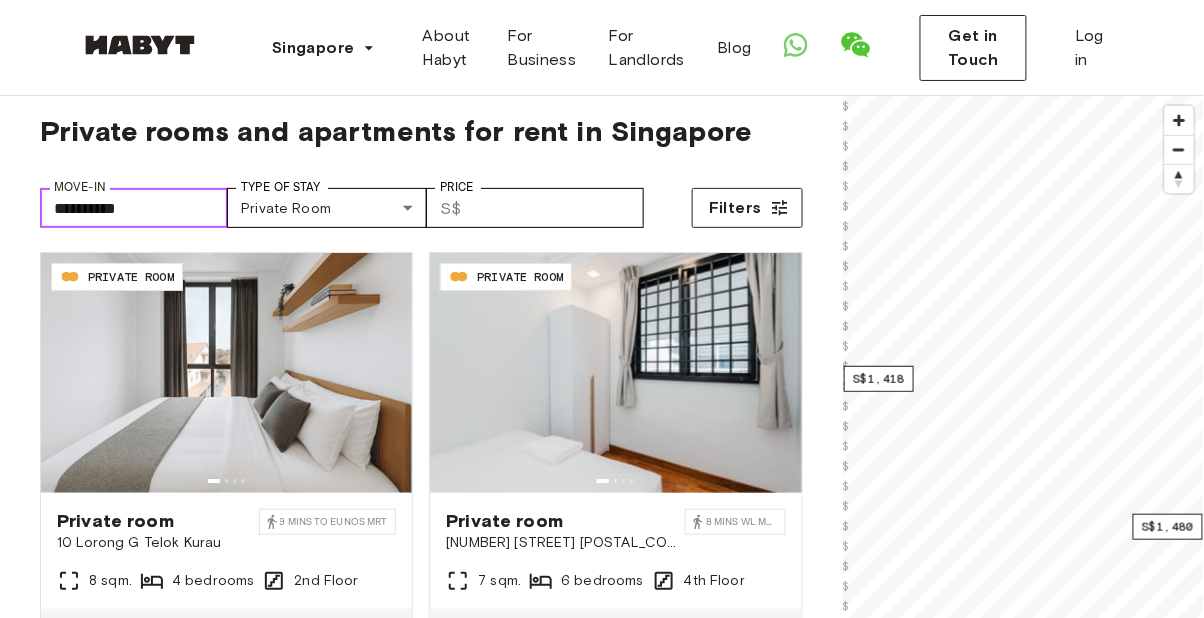scroll, scrollTop: 8, scrollLeft: 0, axis: vertical 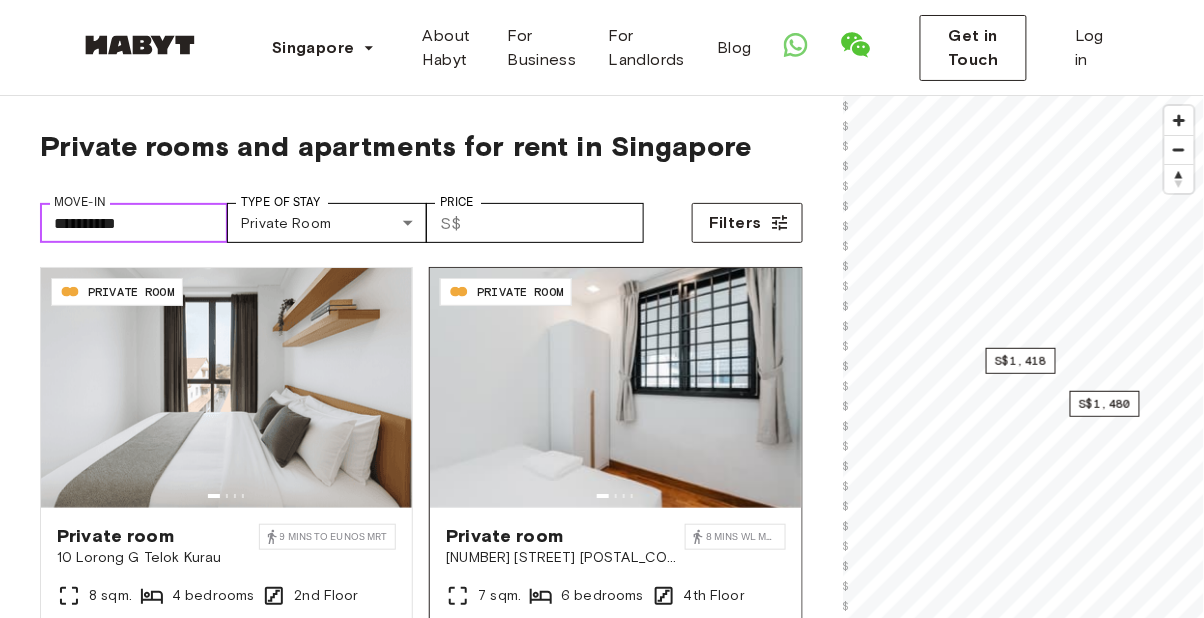 click at bounding box center [615, 388] 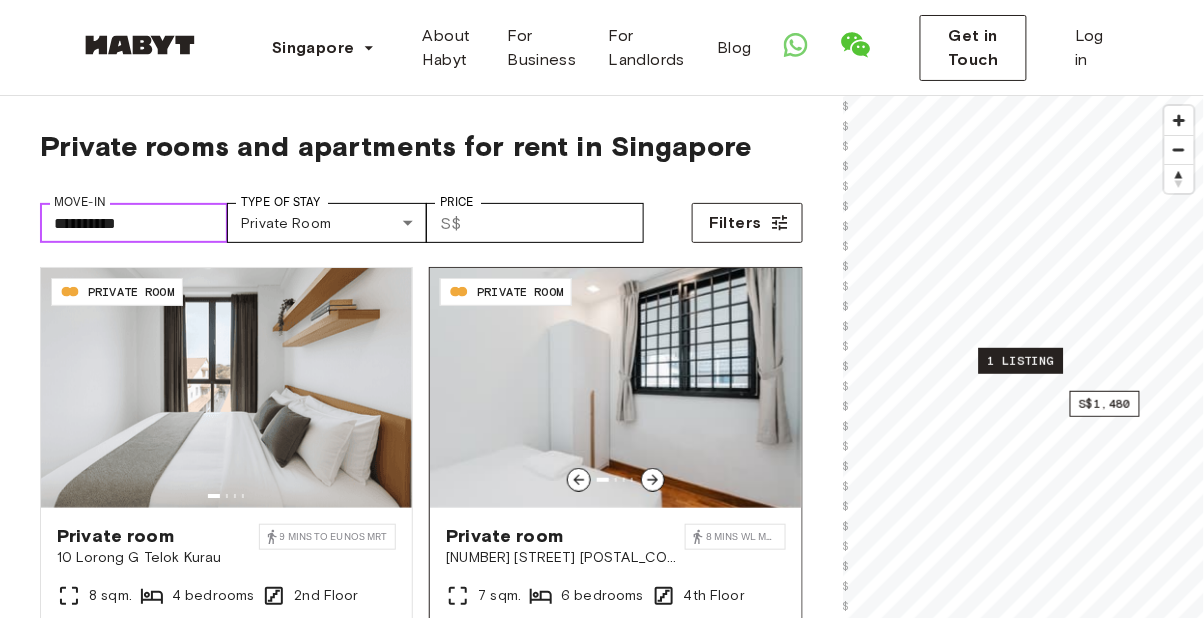 scroll, scrollTop: 104, scrollLeft: 0, axis: vertical 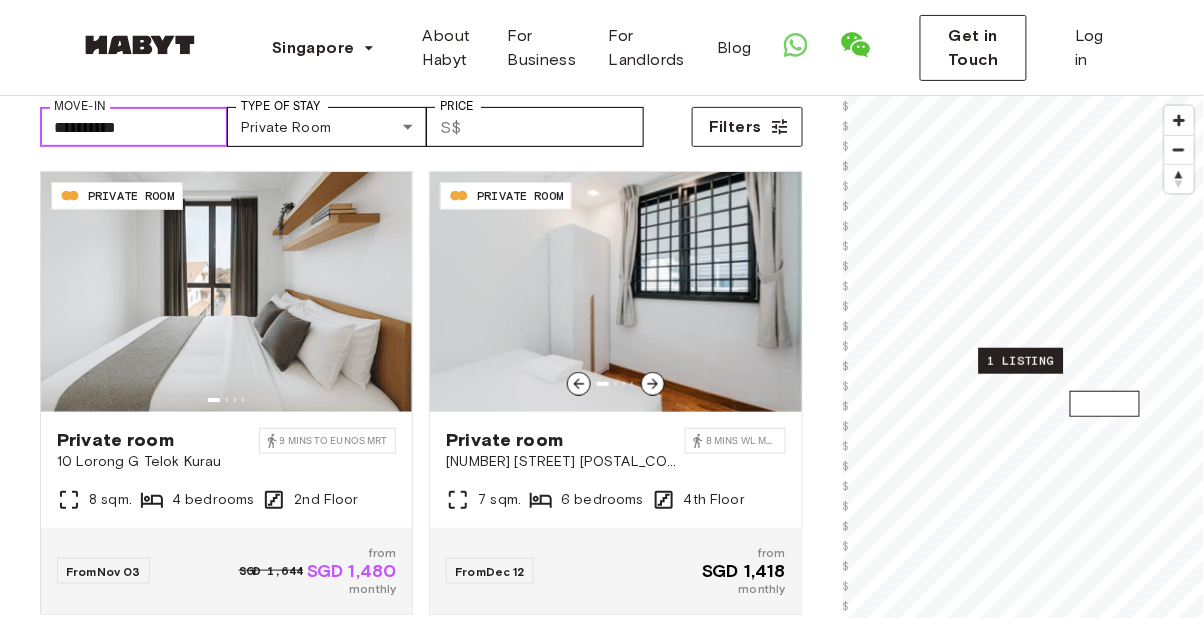 click on "S$1,480" at bounding box center [1105, 404] 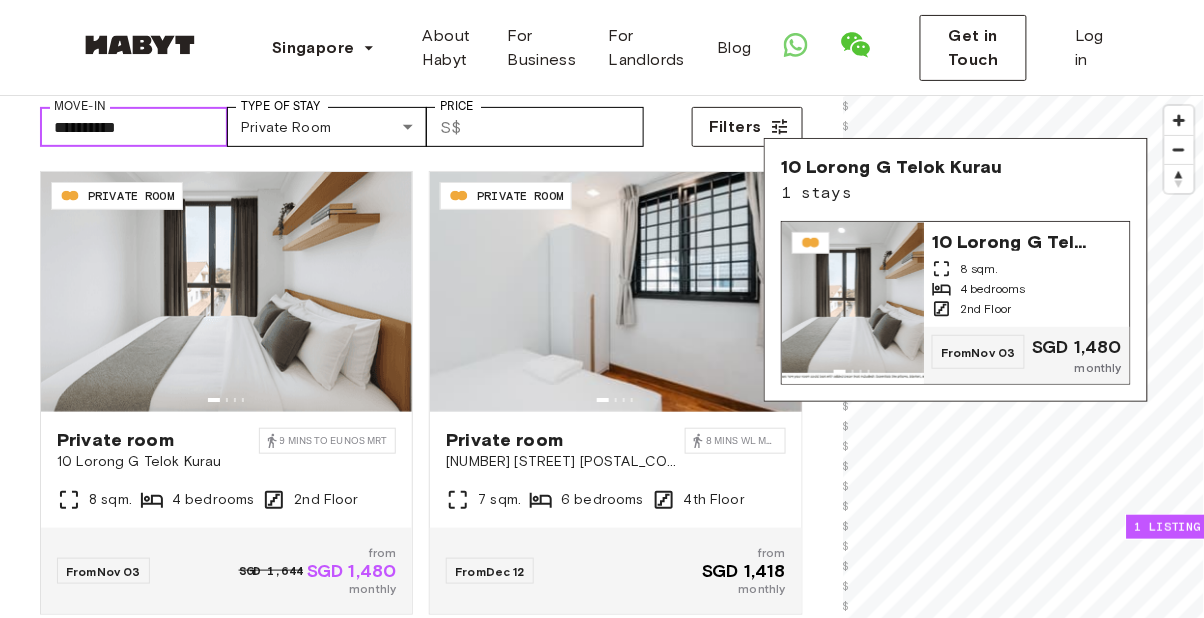click at bounding box center (853, 303) 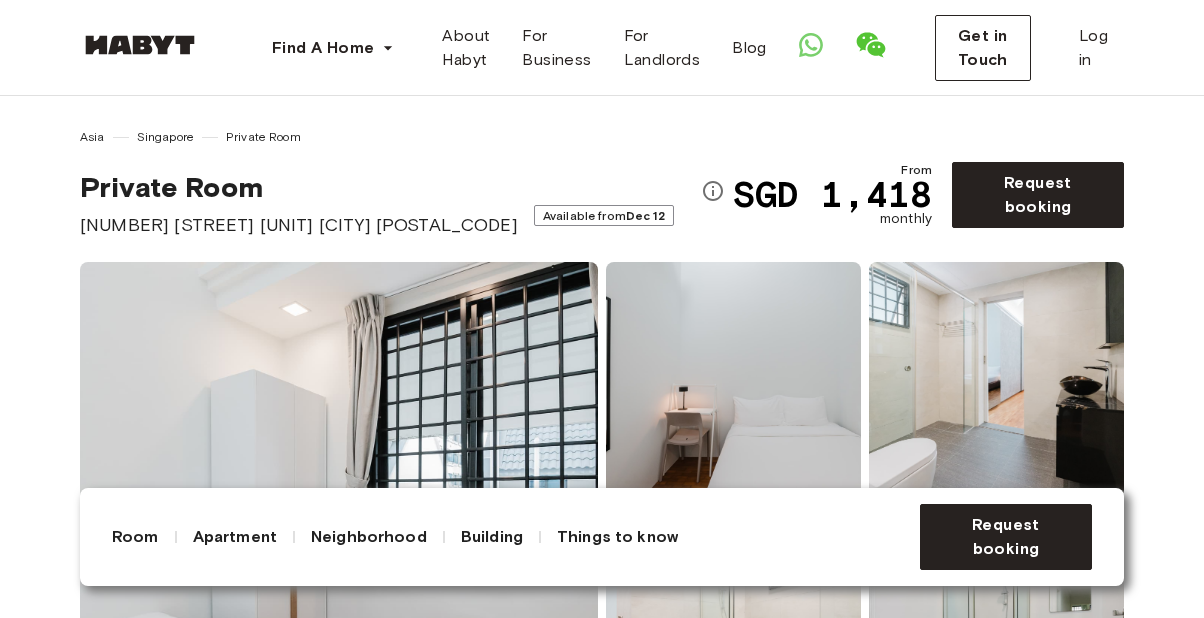 scroll, scrollTop: 0, scrollLeft: 0, axis: both 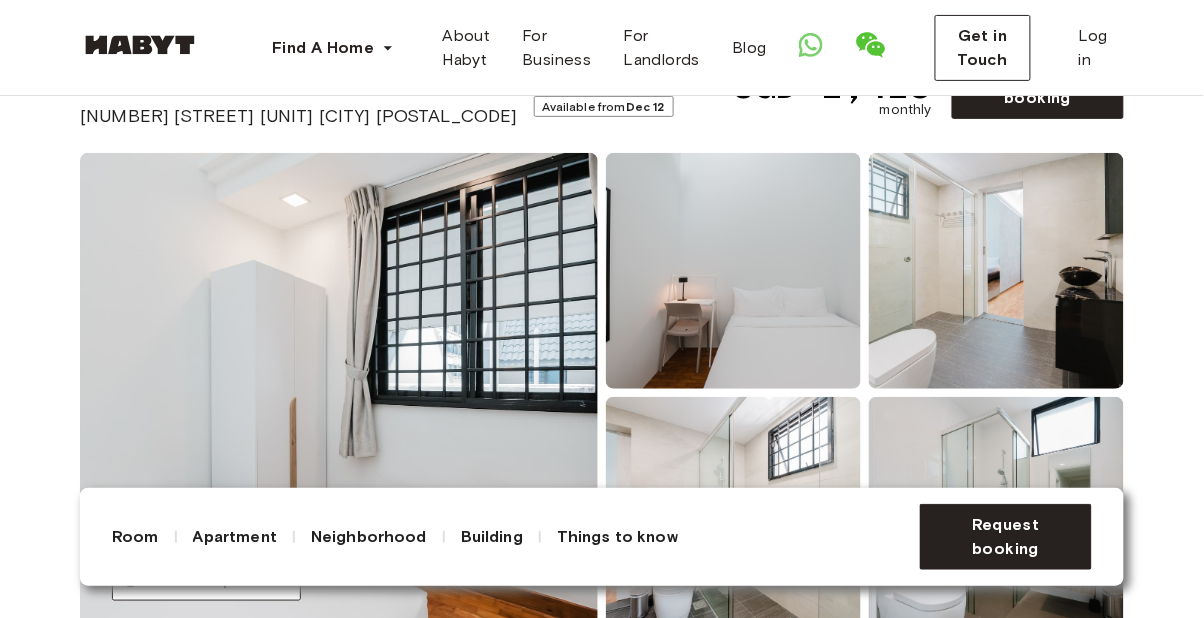 click at bounding box center [339, 393] 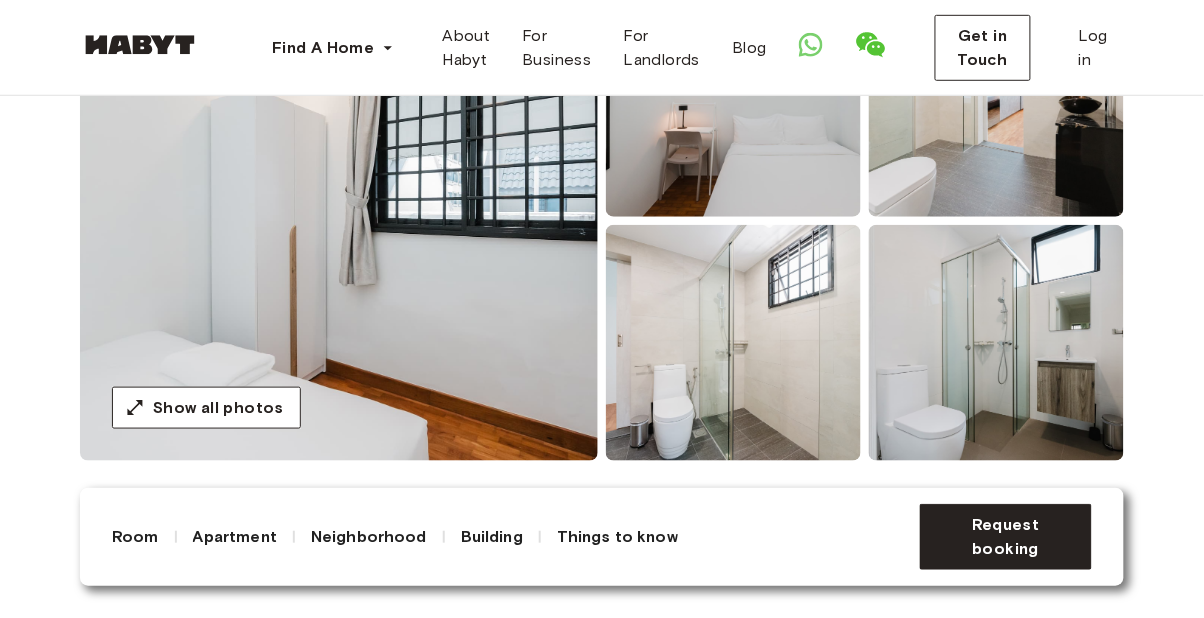 scroll, scrollTop: 283, scrollLeft: 0, axis: vertical 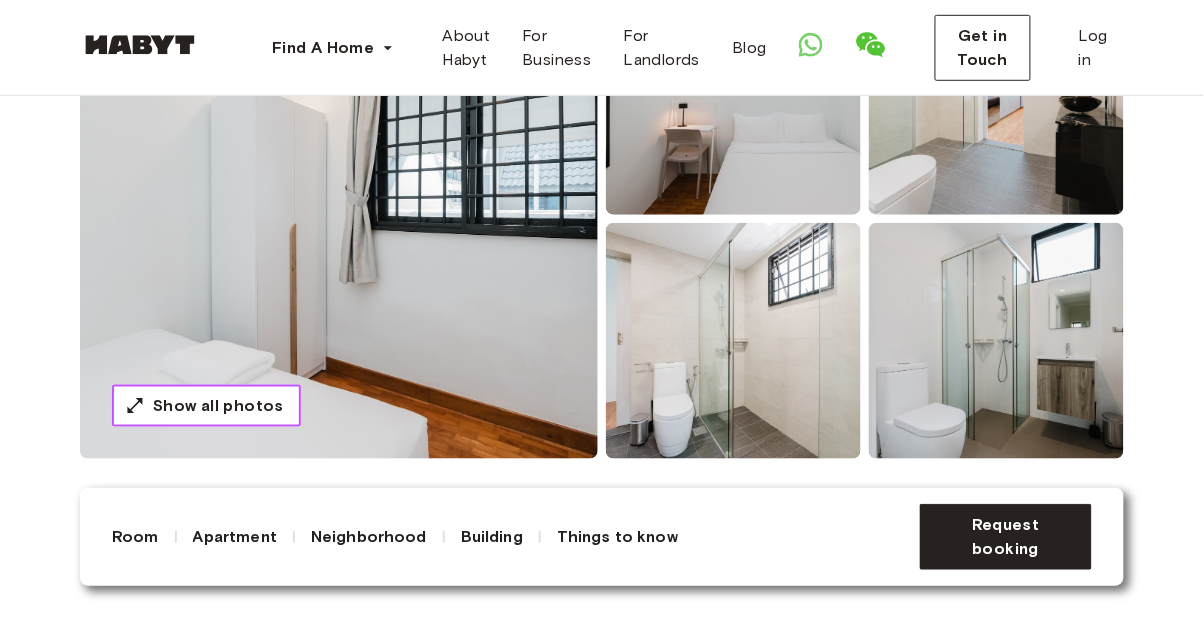 click on "Show all photos" at bounding box center [206, 406] 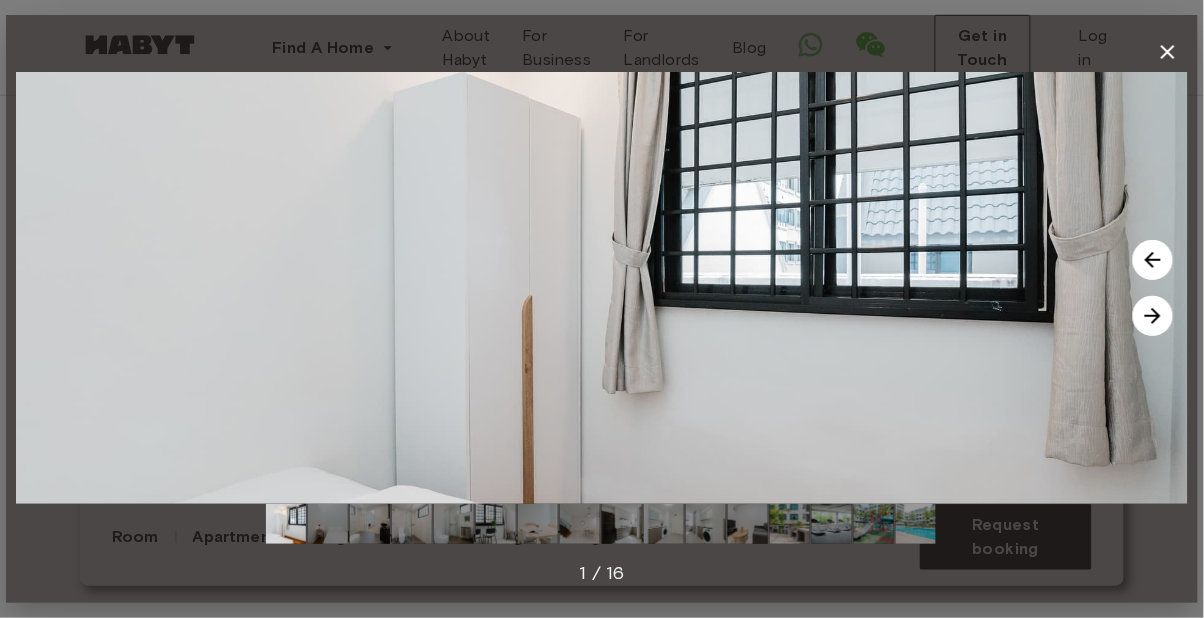 click at bounding box center (602, 288) 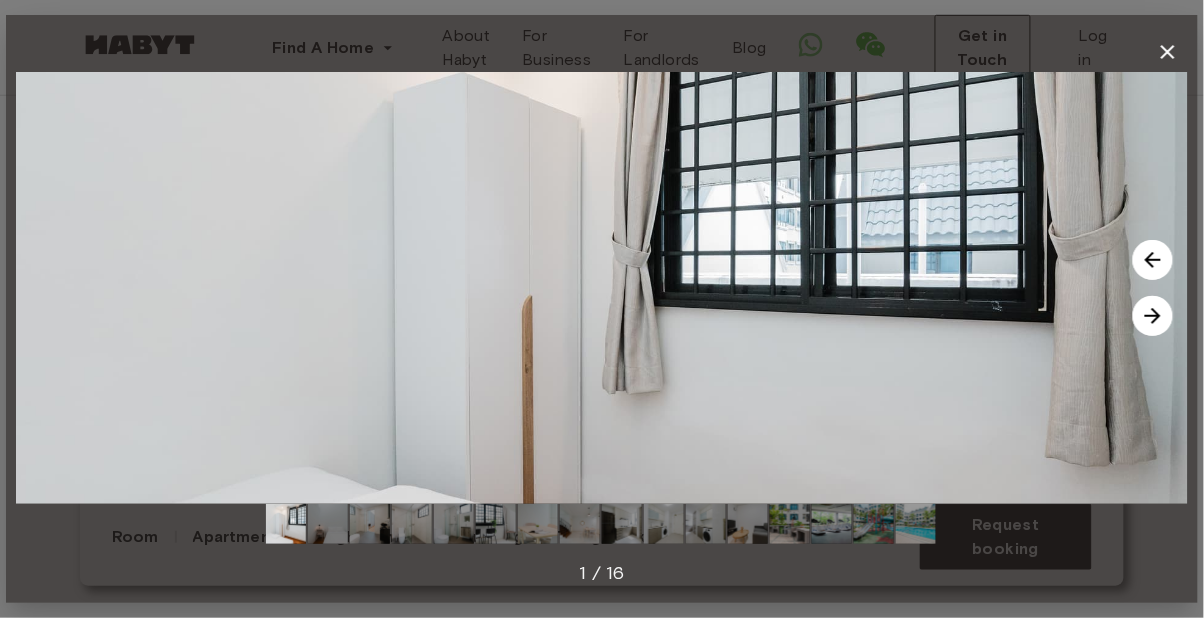 click at bounding box center [1153, 316] 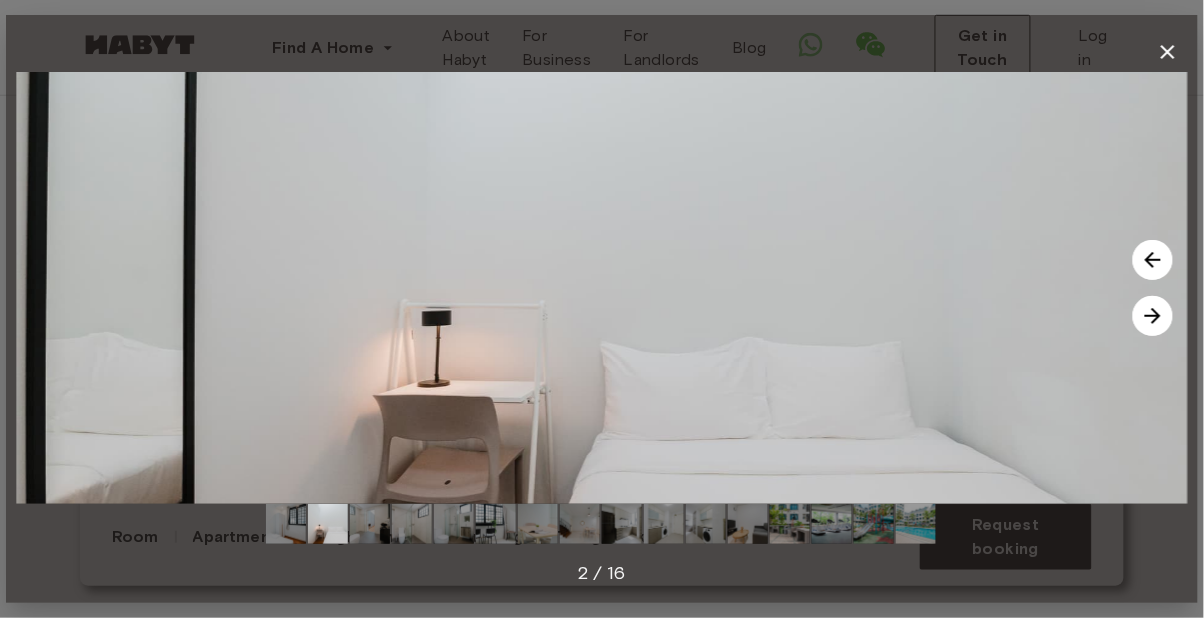 click at bounding box center (1153, 316) 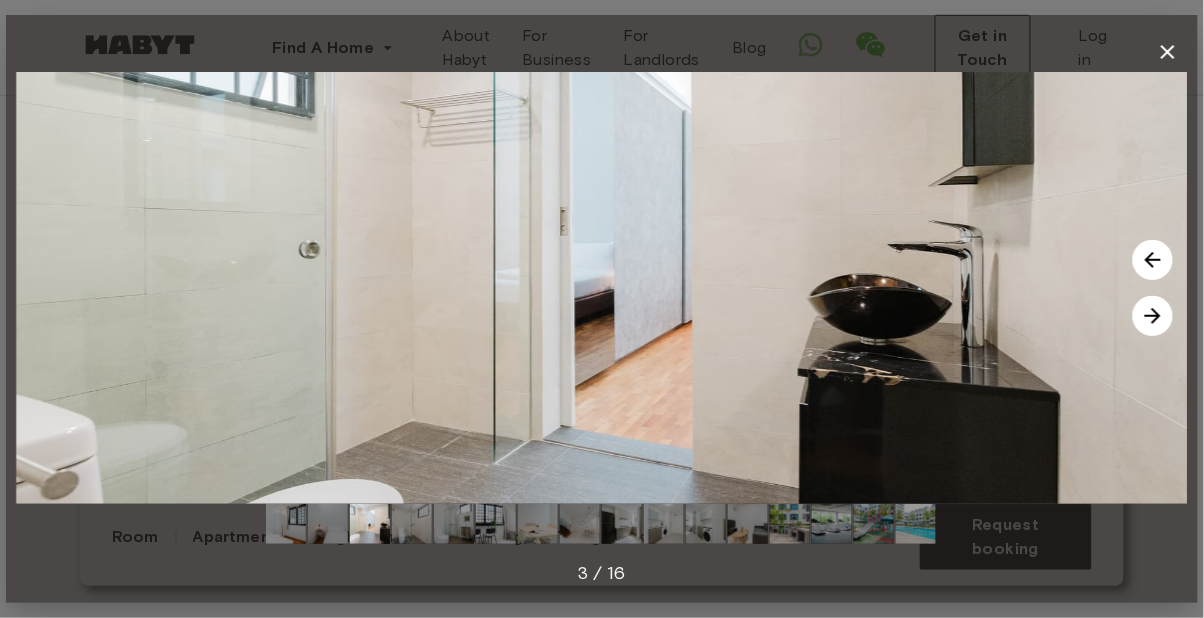click at bounding box center [1153, 316] 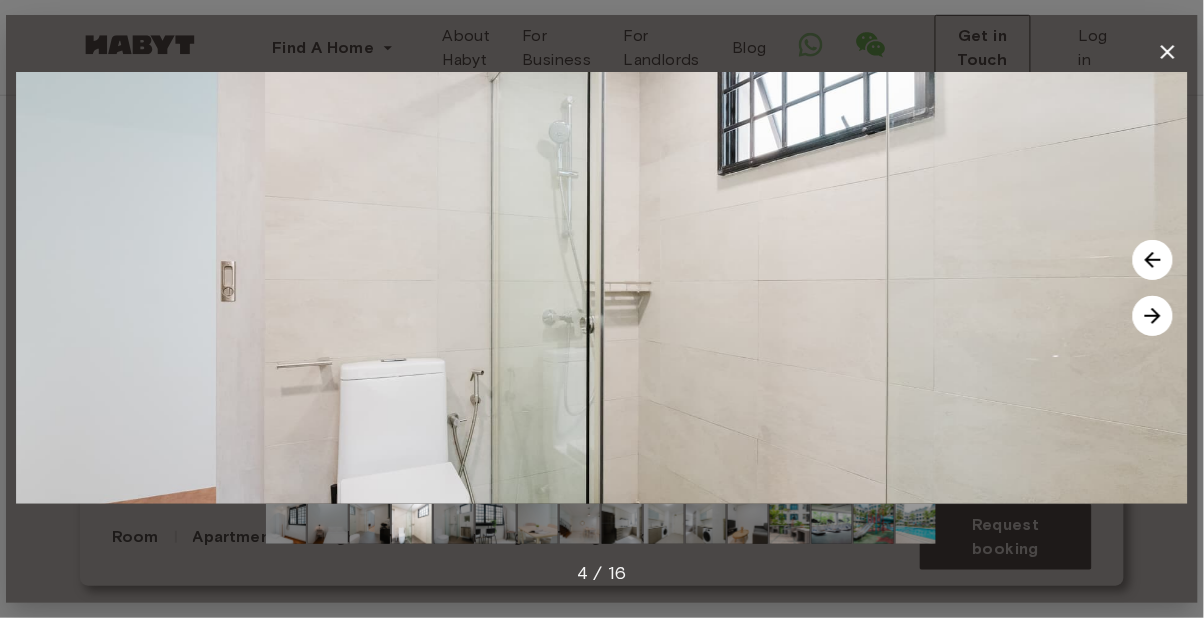 click at bounding box center (1153, 316) 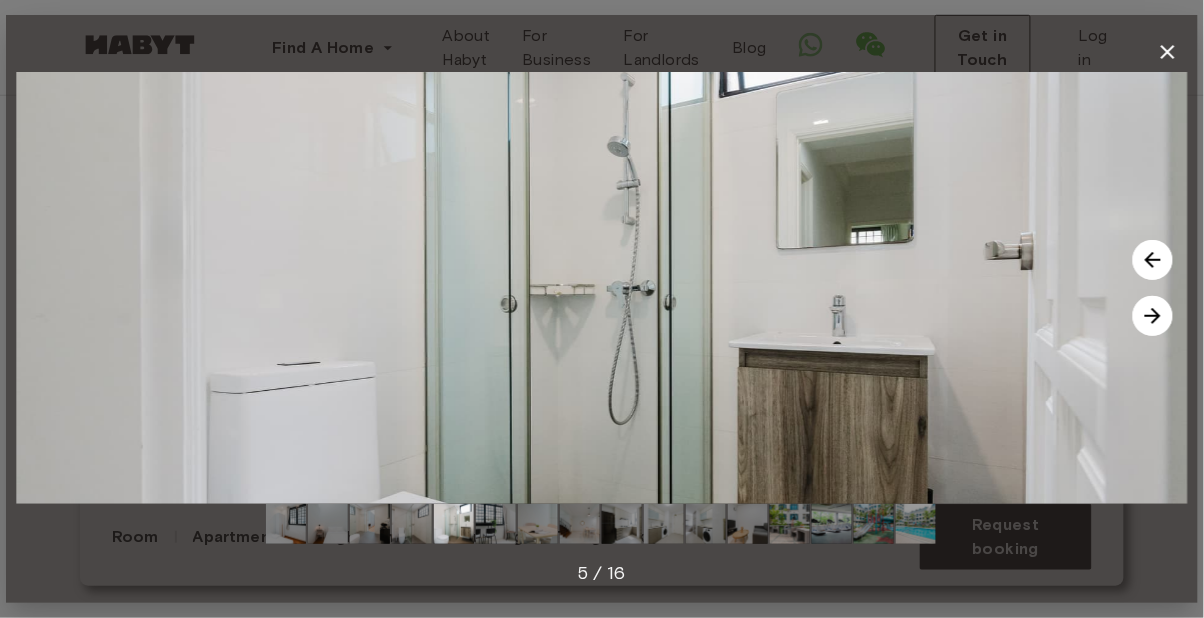 click at bounding box center (1153, 316) 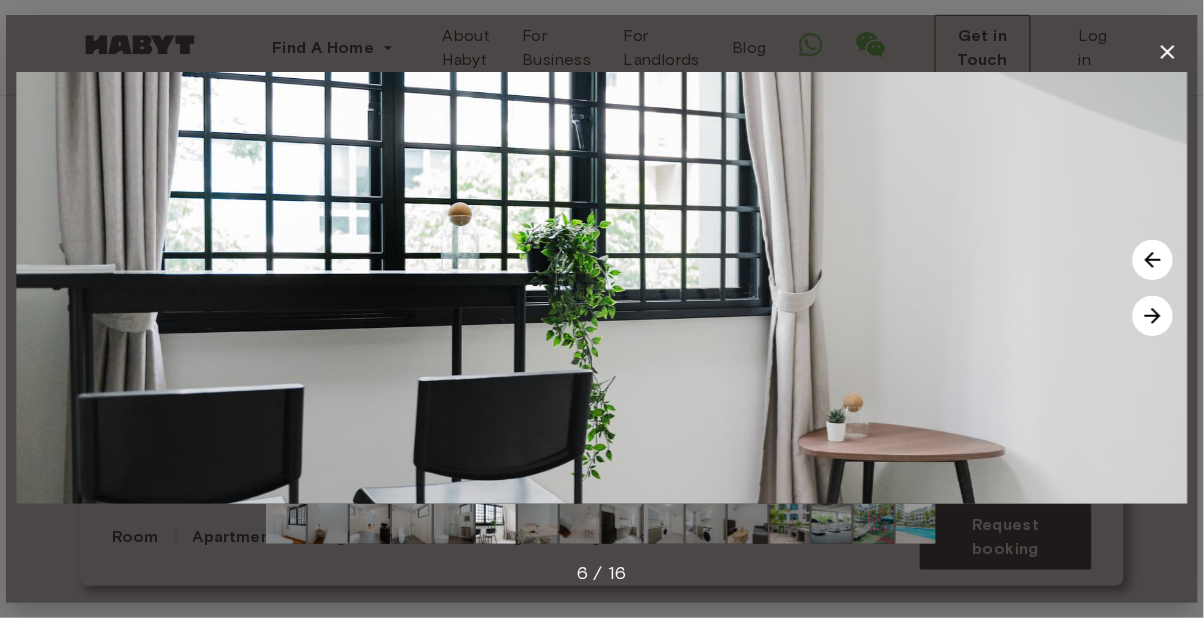 click at bounding box center (1153, 316) 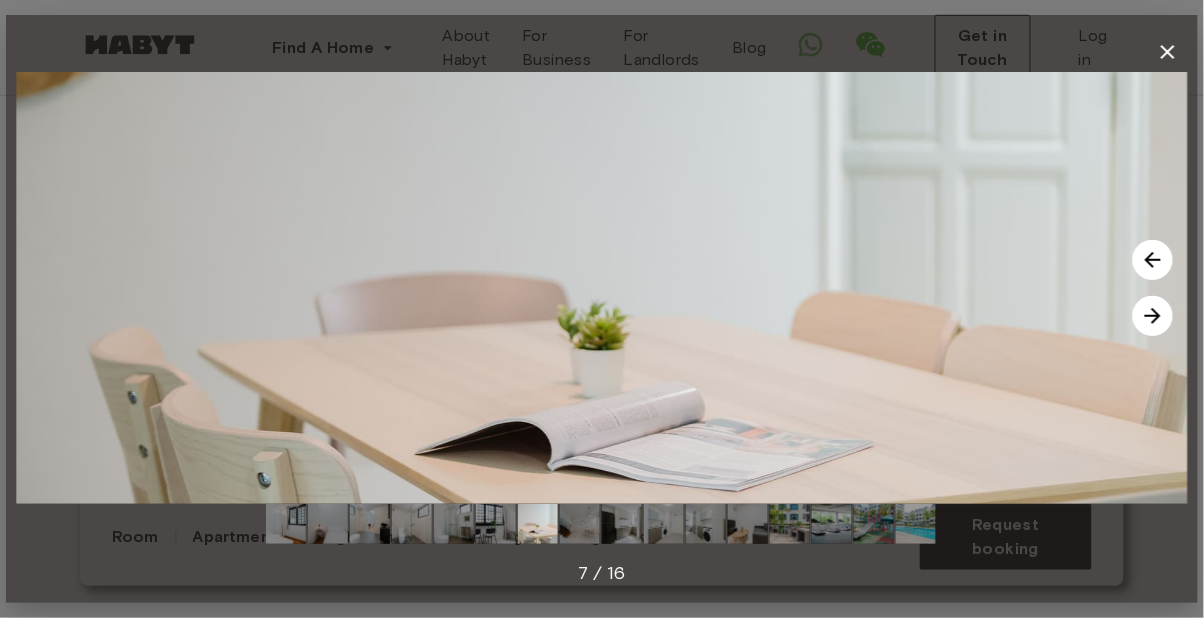 click at bounding box center [1153, 316] 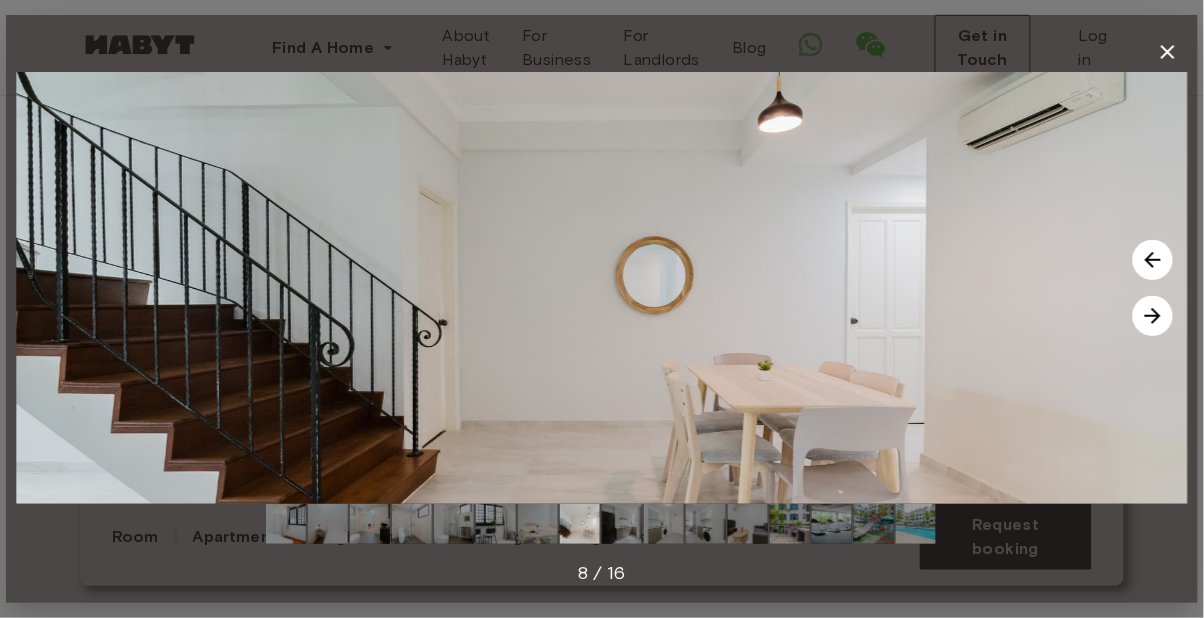 click at bounding box center (1153, 316) 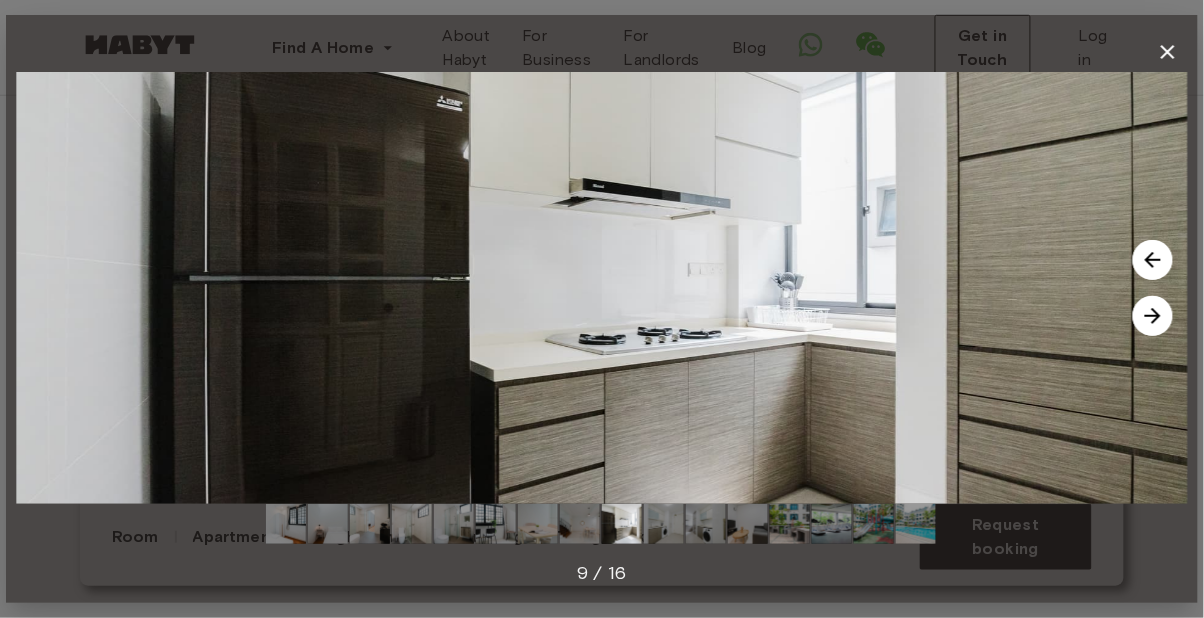 click at bounding box center [1153, 316] 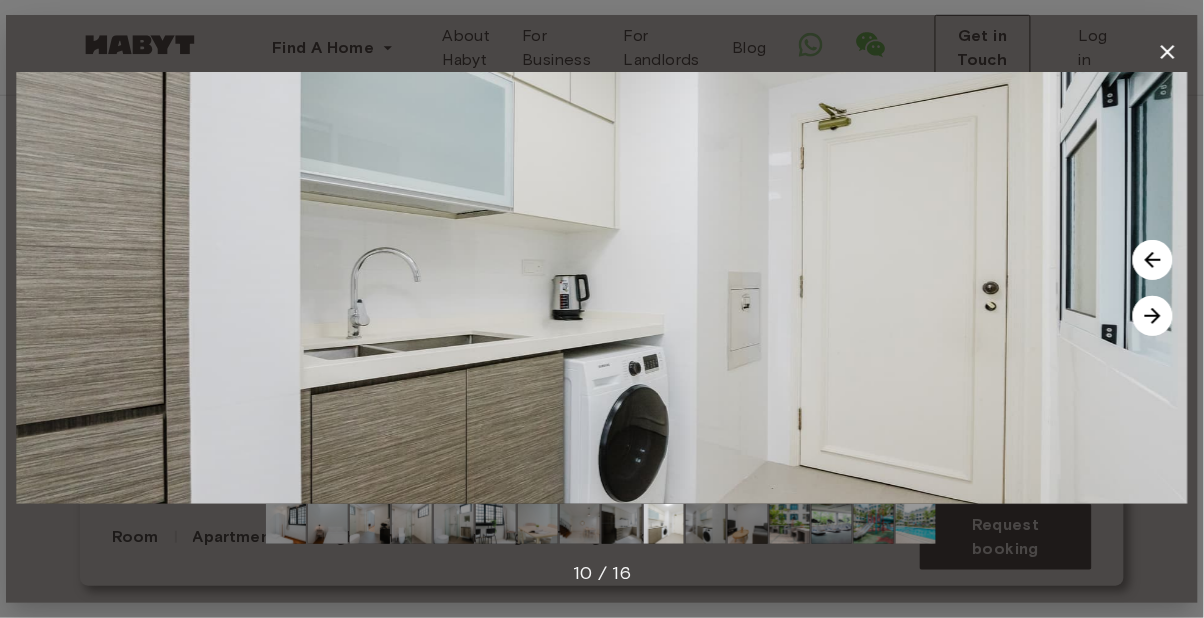 click at bounding box center (1153, 316) 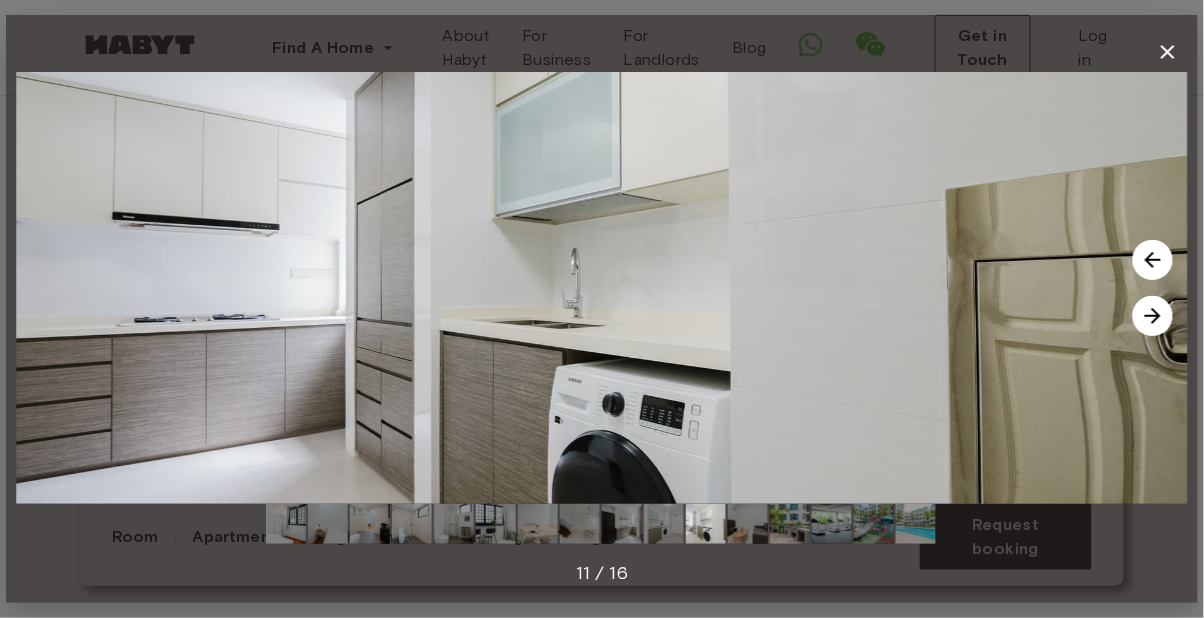click at bounding box center (602, 288) 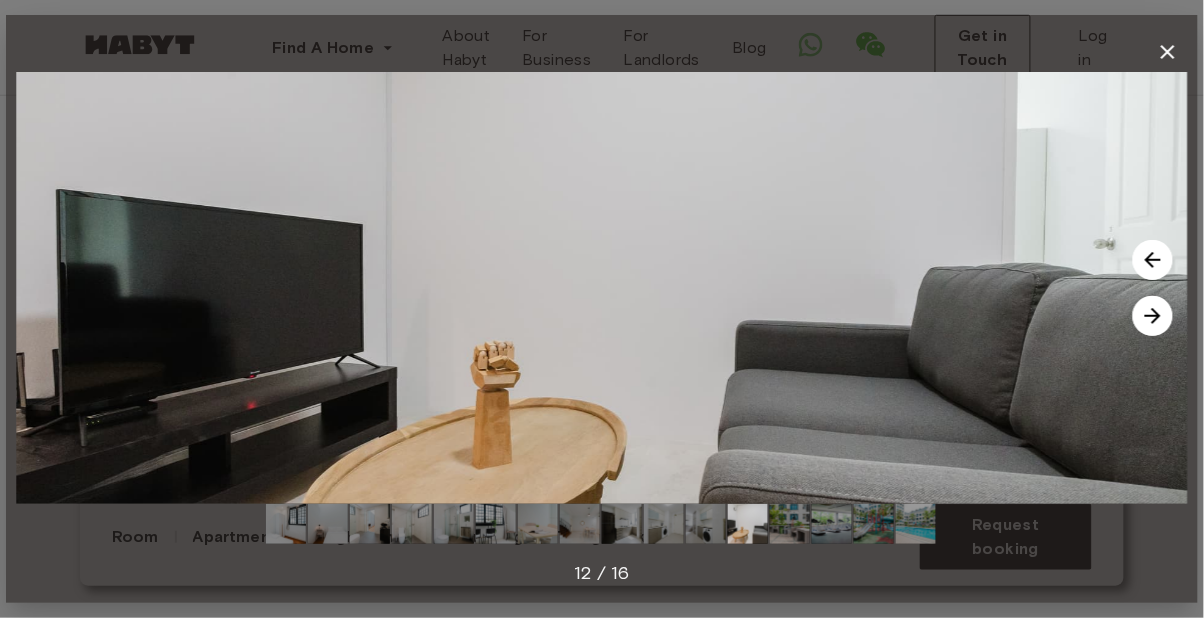 click at bounding box center (1153, 316) 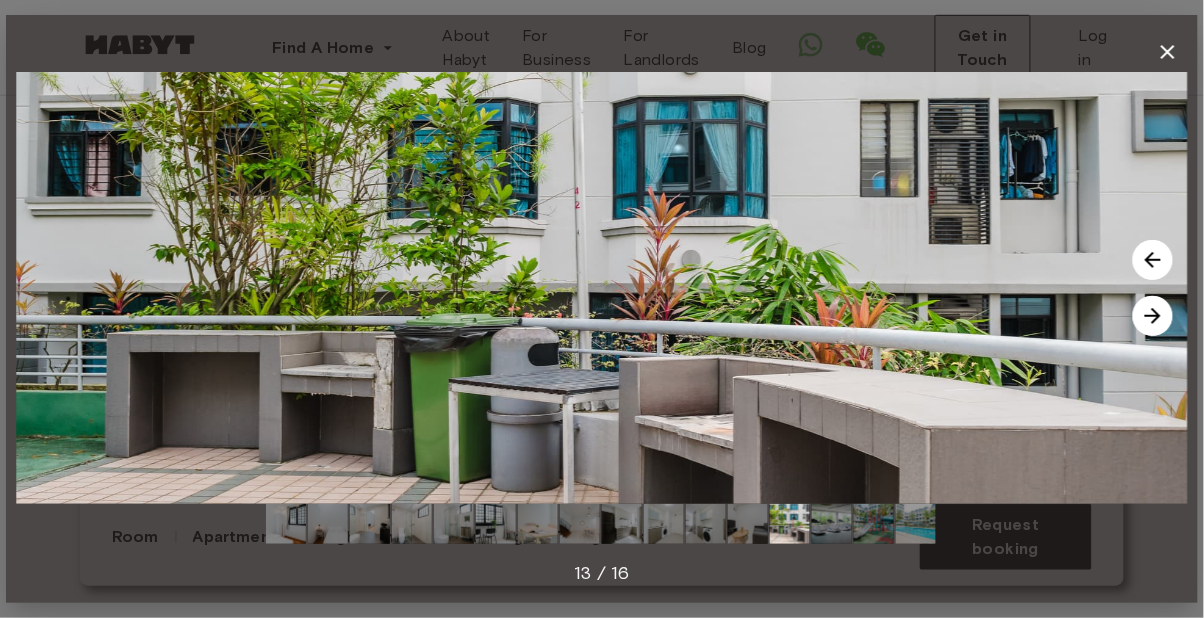 click at bounding box center (1153, 316) 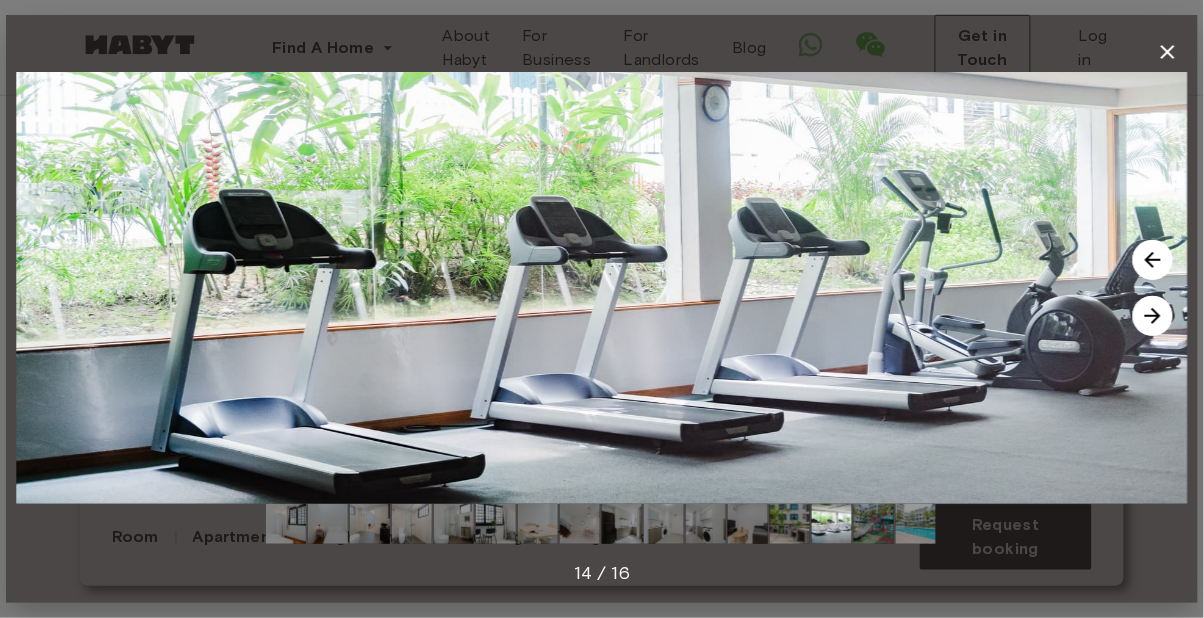 click at bounding box center (1153, 316) 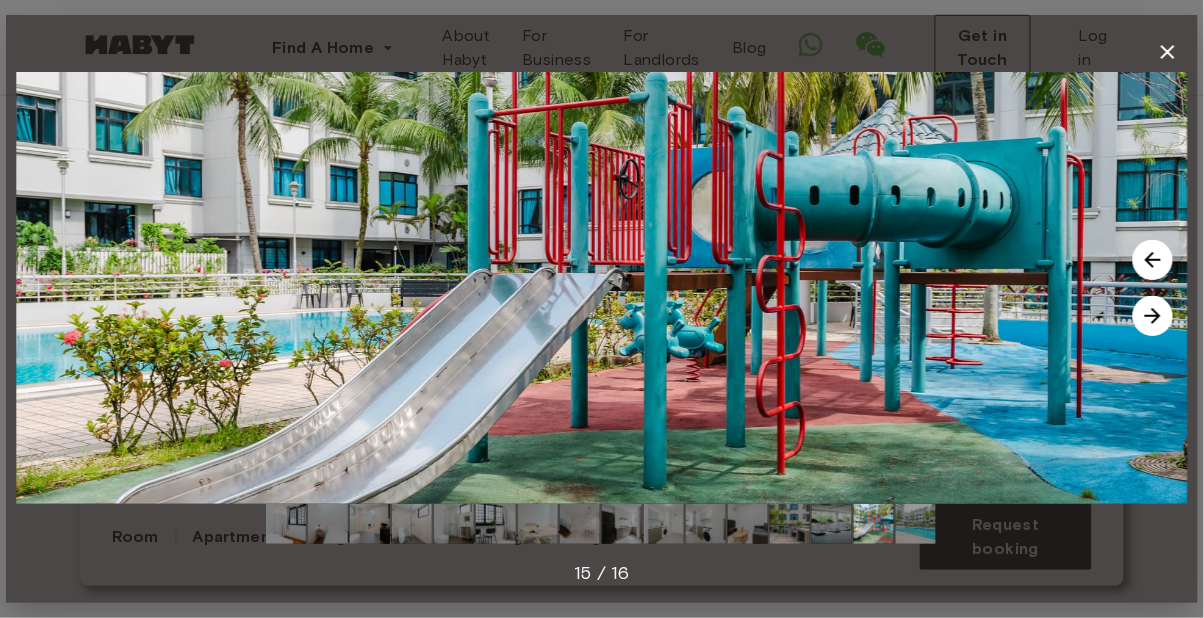click at bounding box center [1153, 316] 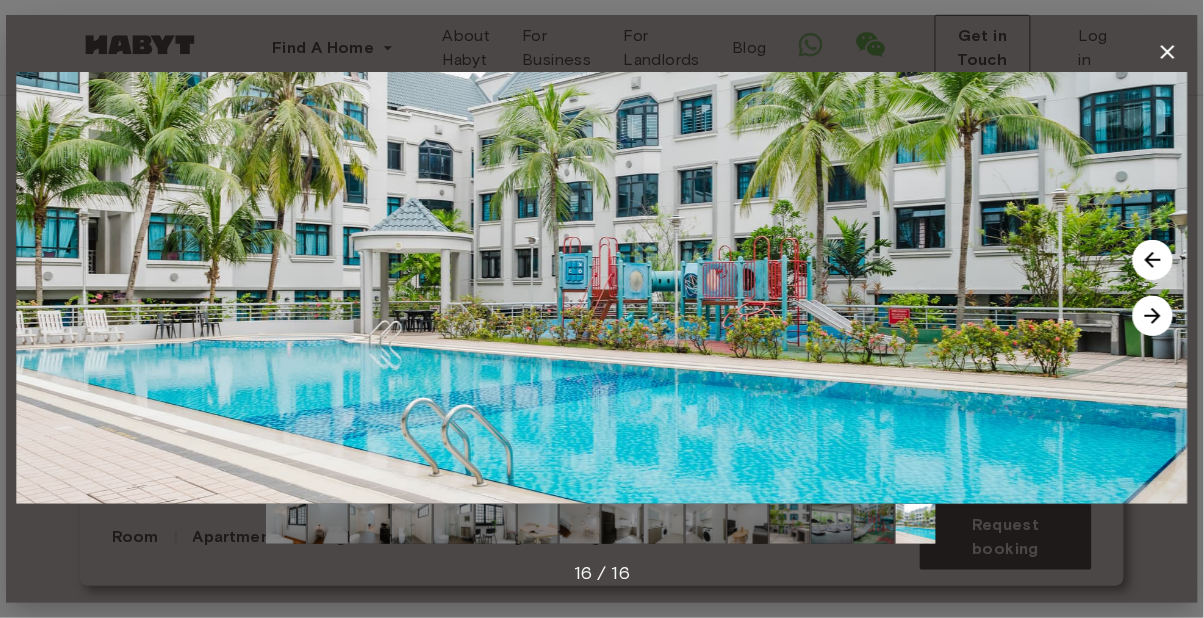 click at bounding box center [1153, 316] 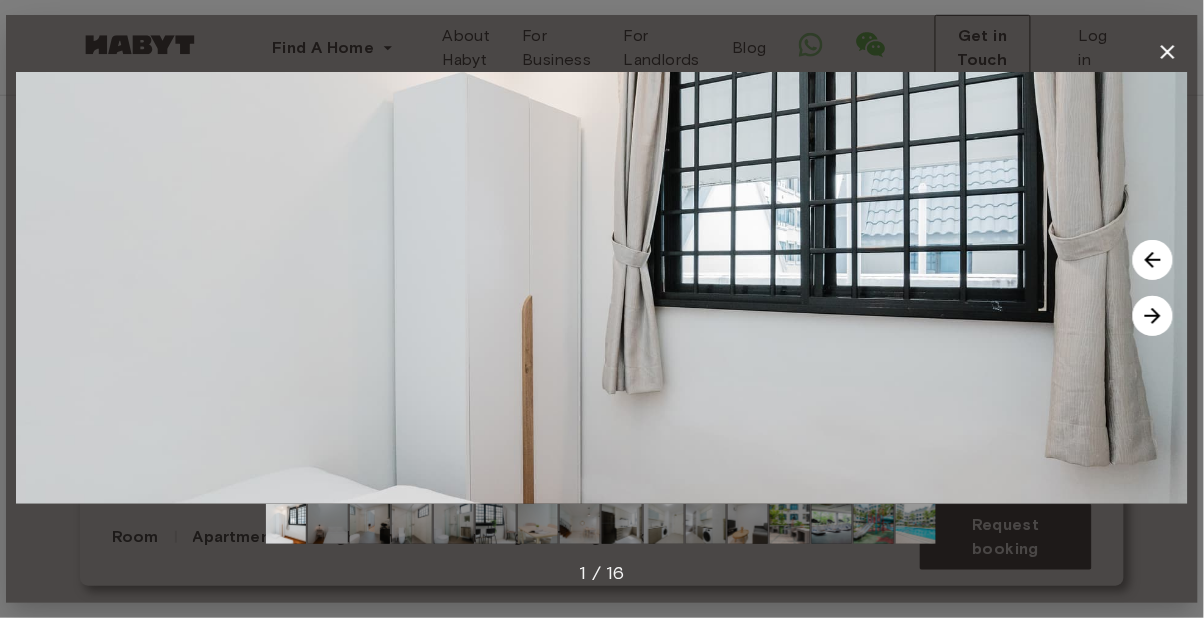 click at bounding box center [1153, 316] 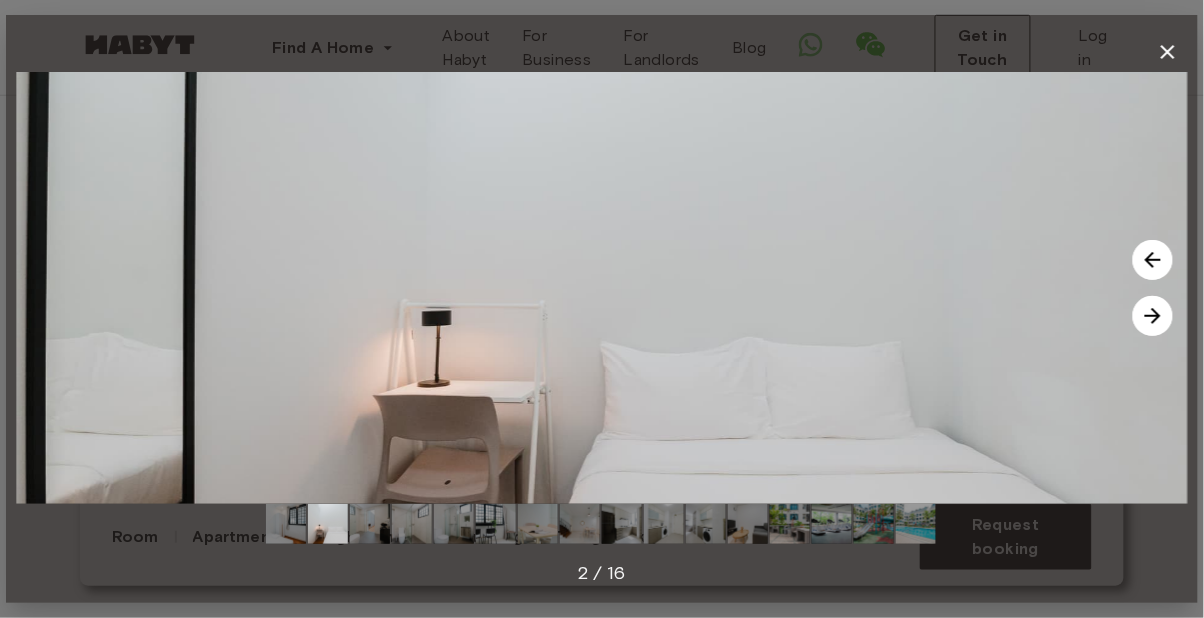 click 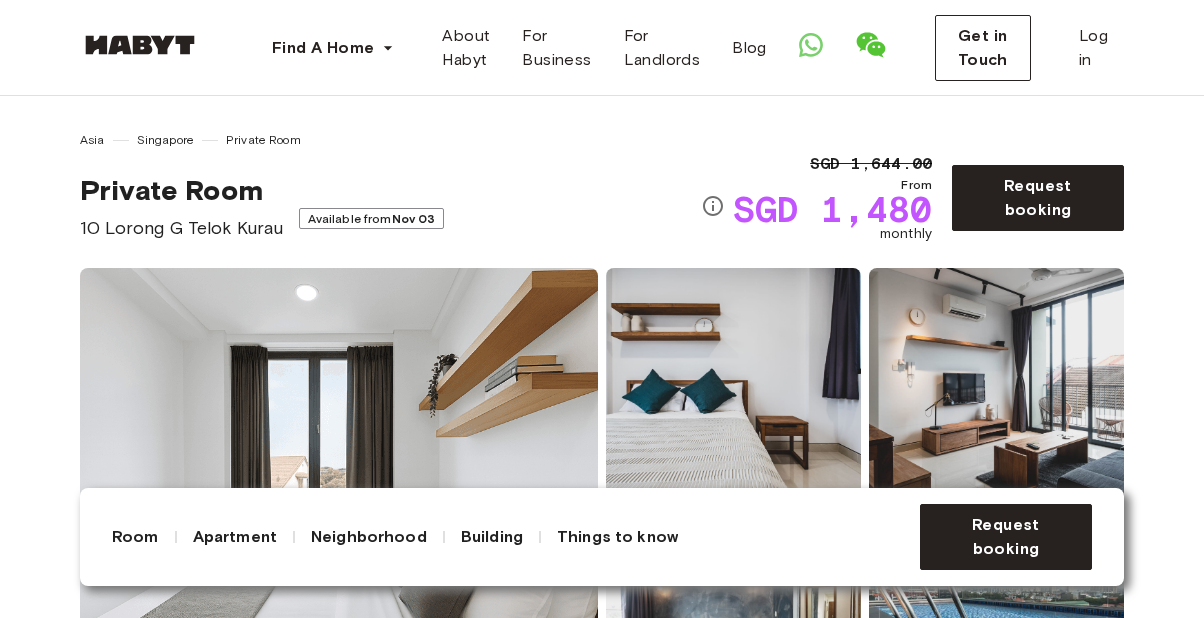 scroll, scrollTop: 0, scrollLeft: 0, axis: both 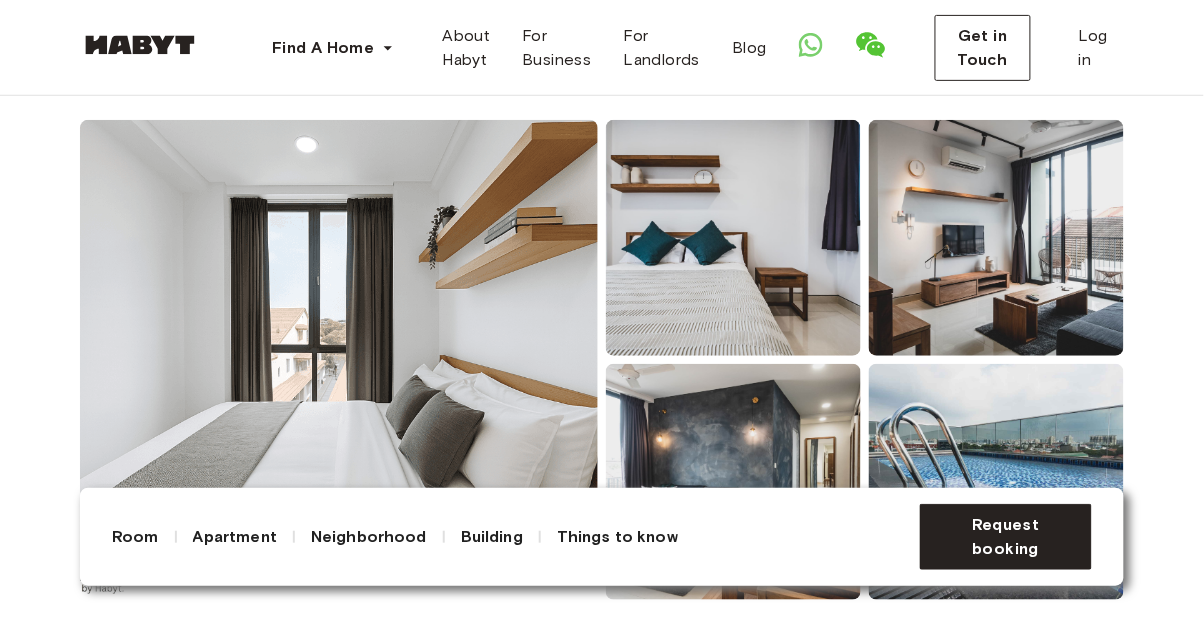 click at bounding box center [733, 238] 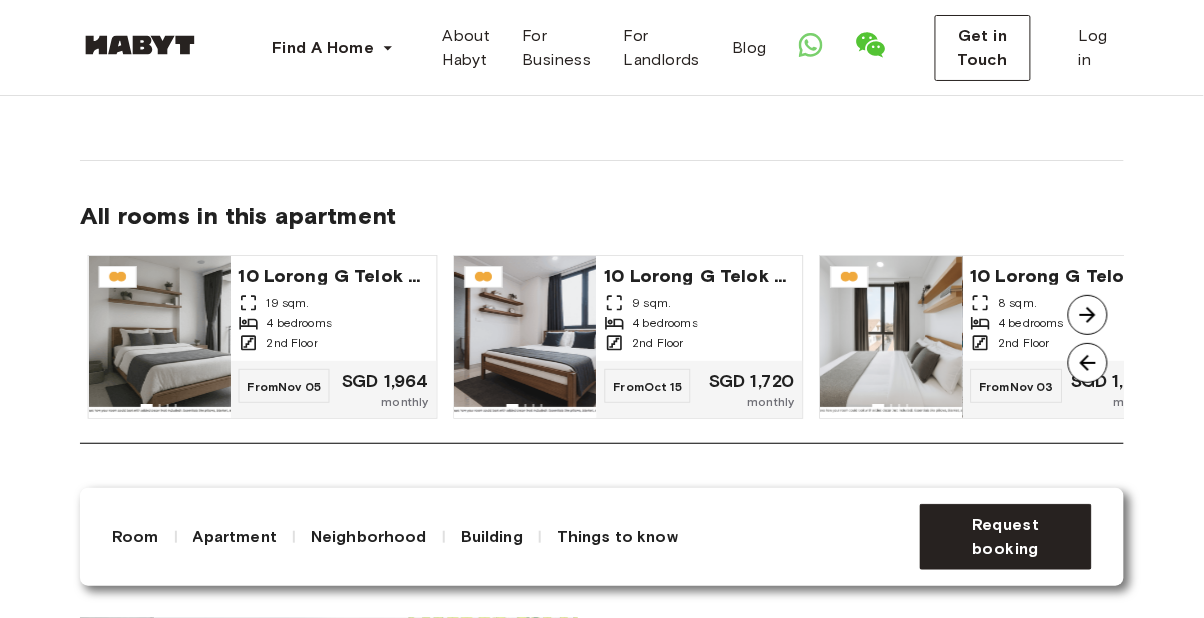 scroll, scrollTop: 1687, scrollLeft: 0, axis: vertical 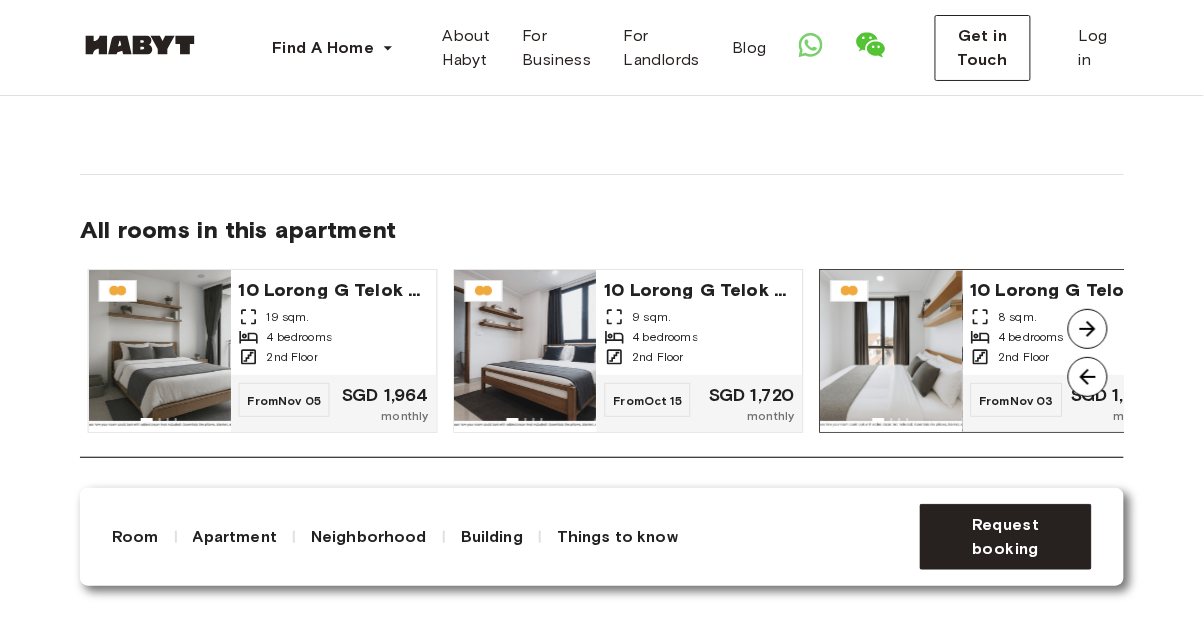 click on "4 bedrooms" at bounding box center (1032, 337) 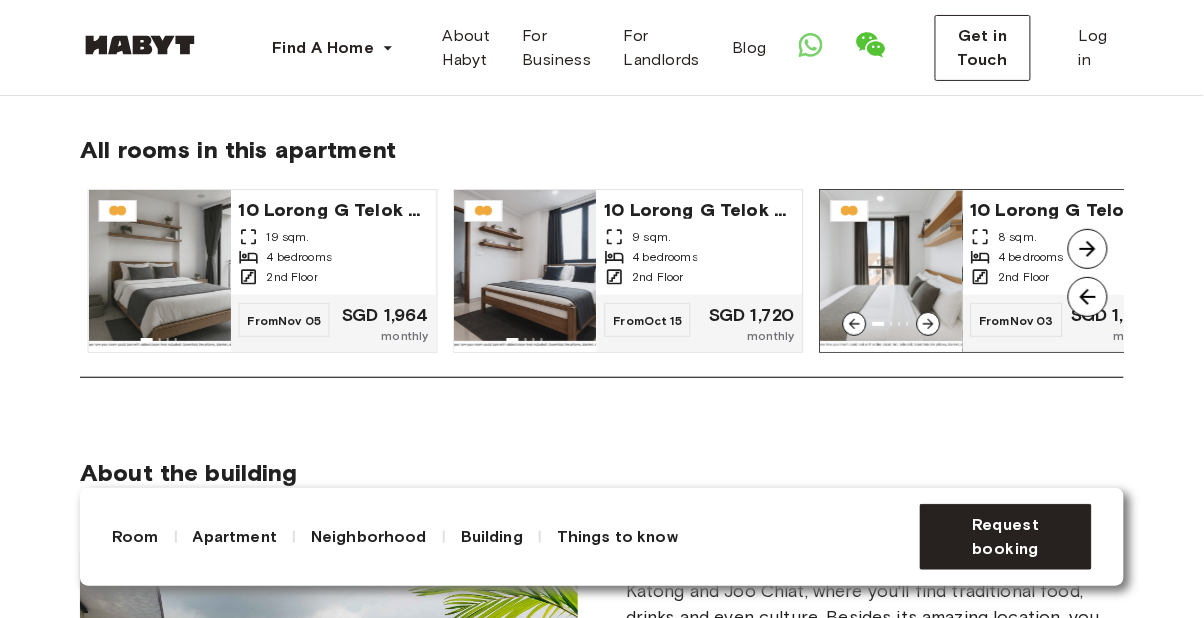 scroll, scrollTop: 1783, scrollLeft: 0, axis: vertical 